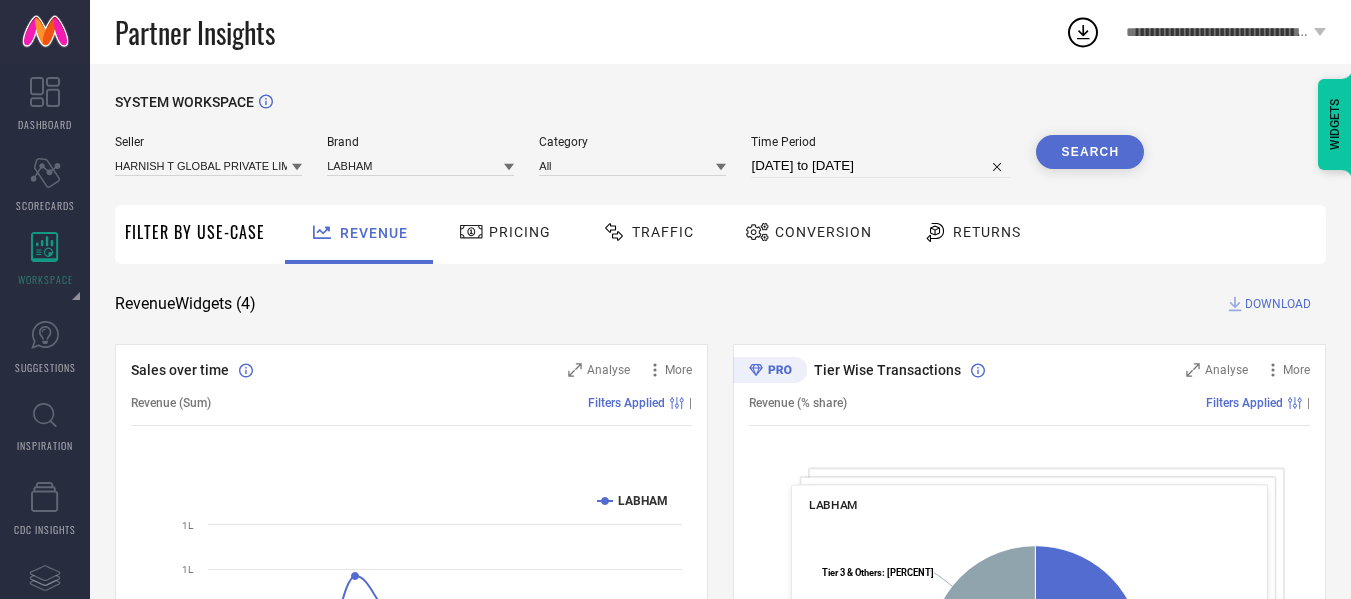 scroll, scrollTop: 796, scrollLeft: 0, axis: vertical 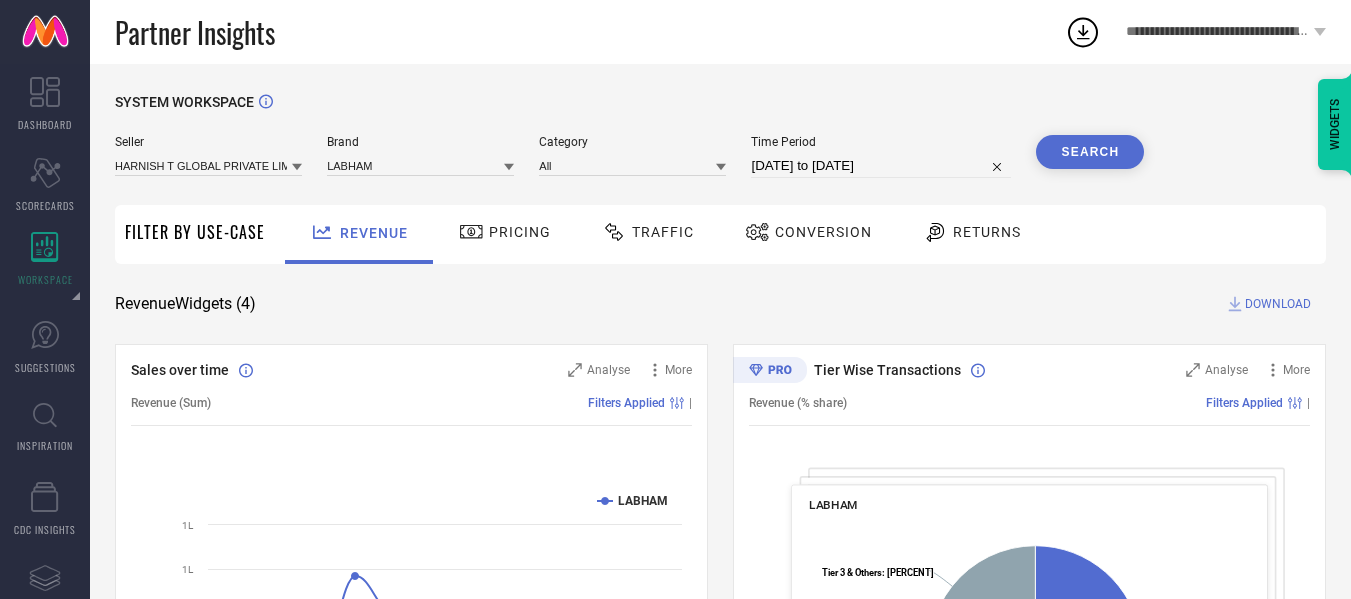 click 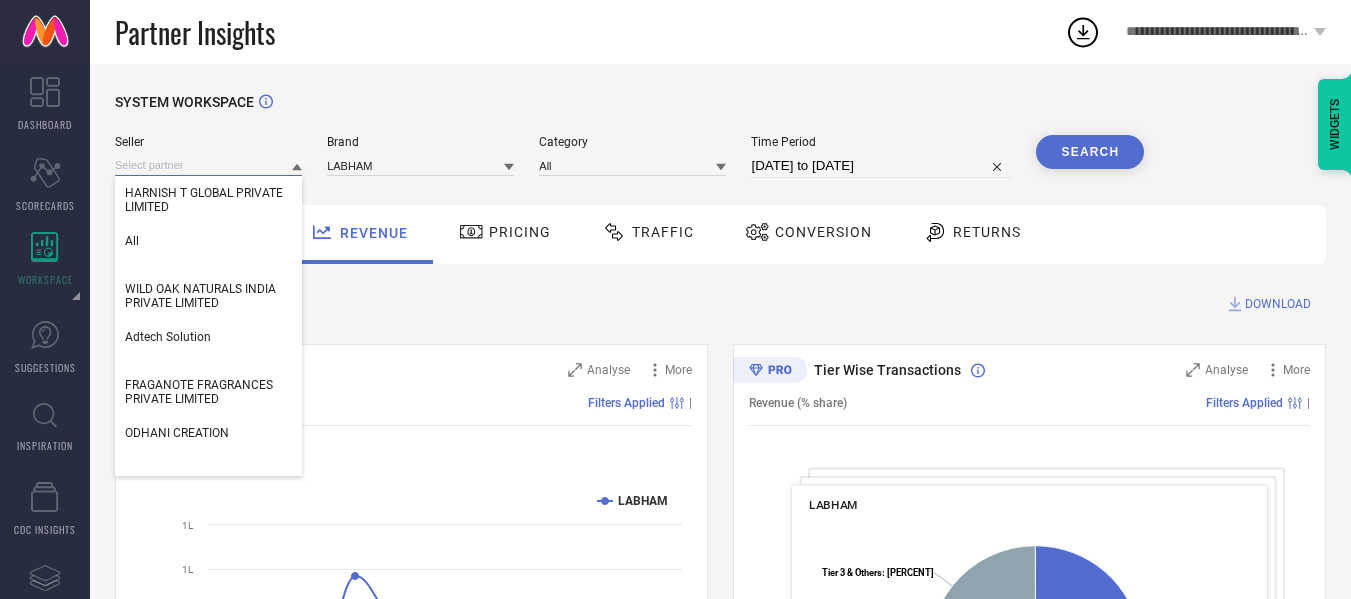 click at bounding box center [208, 165] 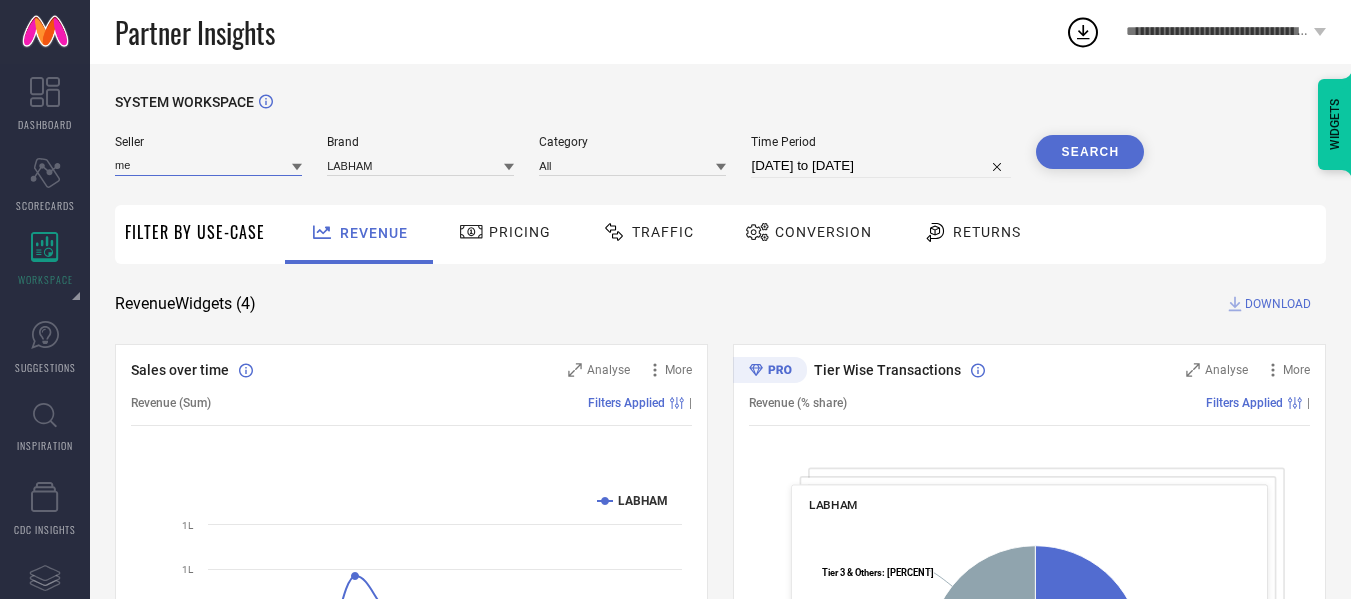 type on "mer" 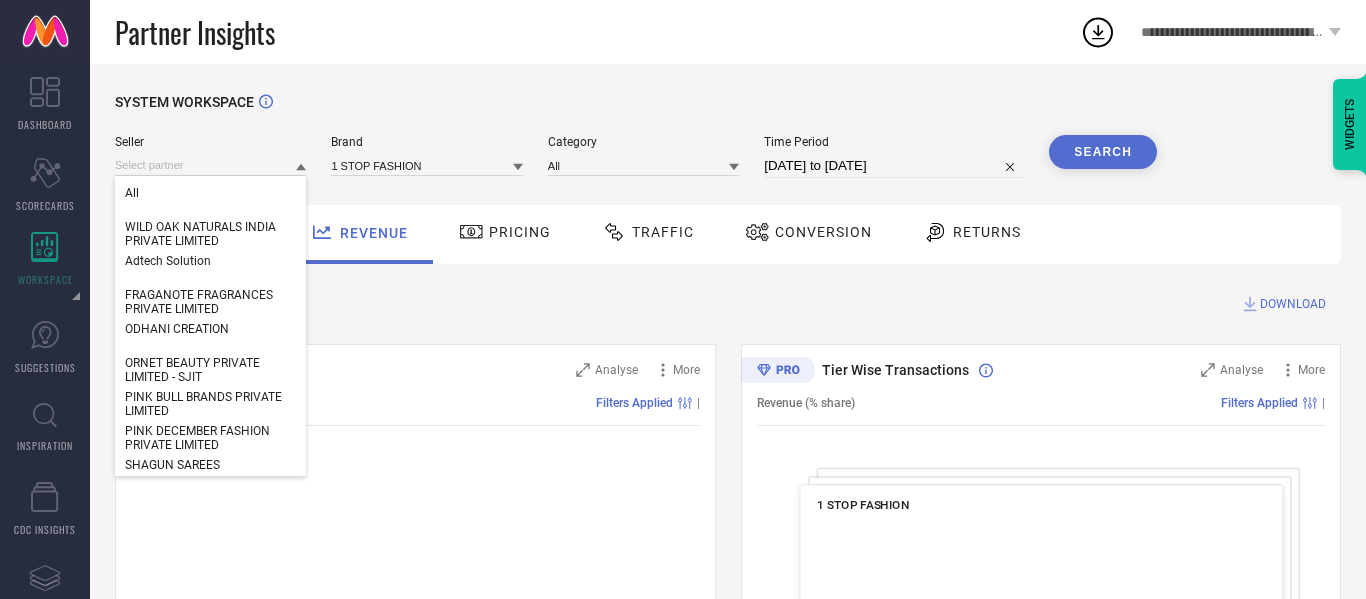 click at bounding box center (210, 165) 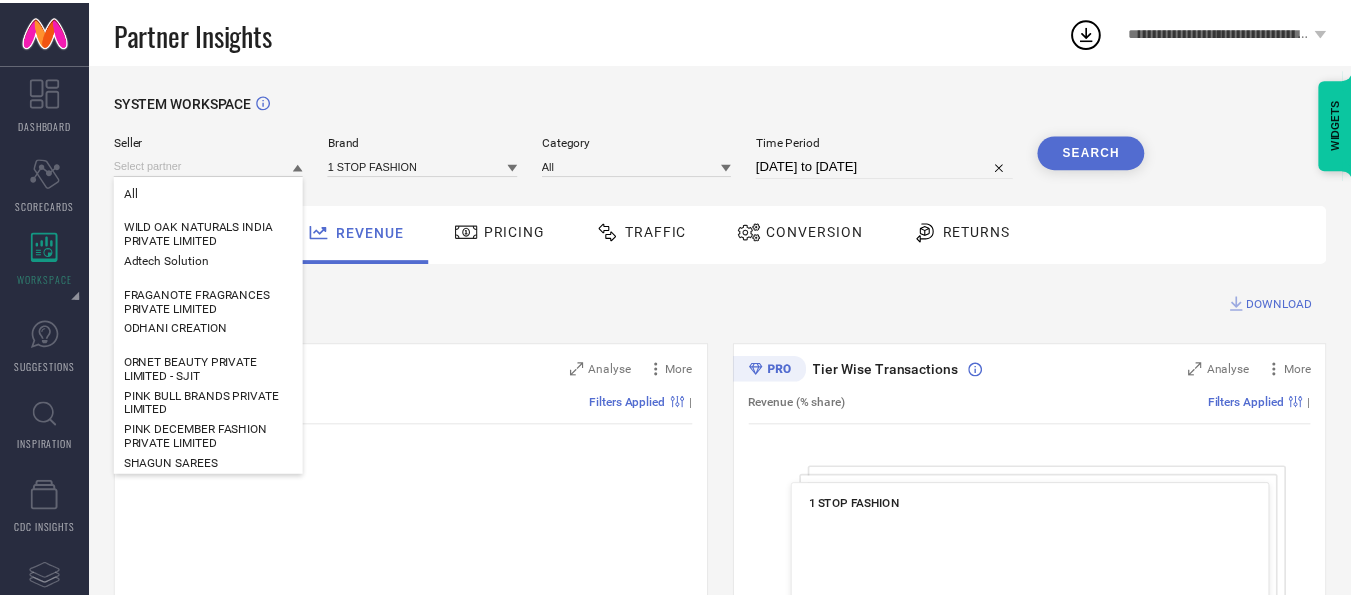 scroll, scrollTop: 0, scrollLeft: 0, axis: both 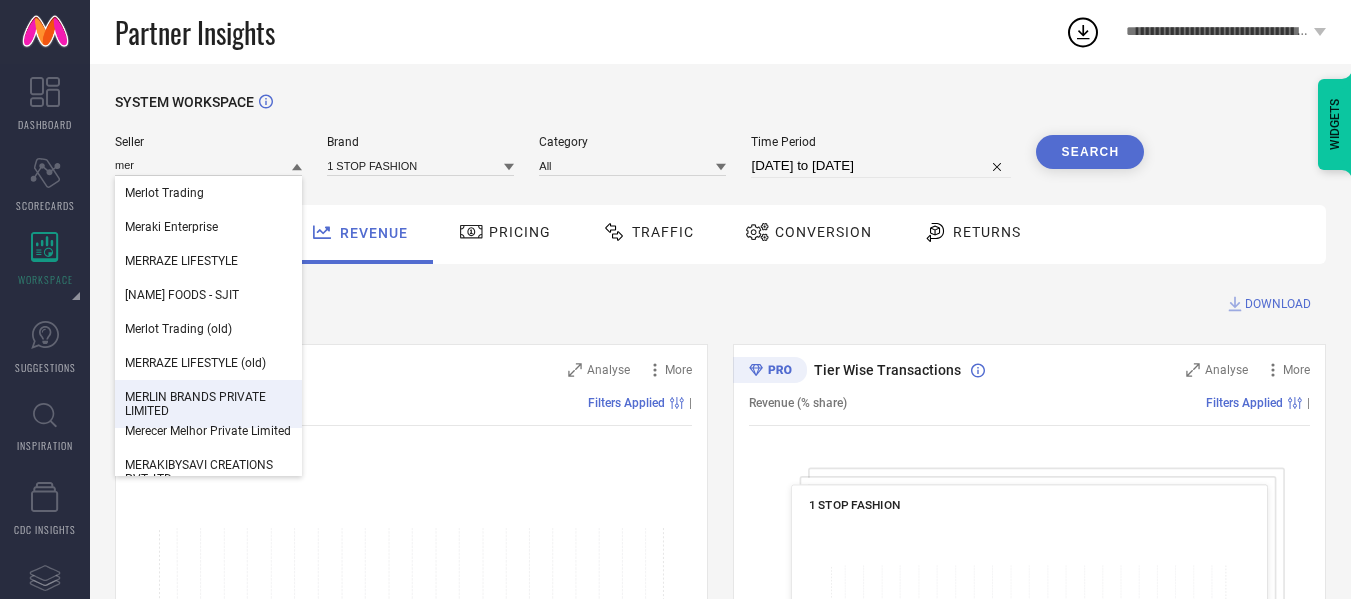 type on "mer" 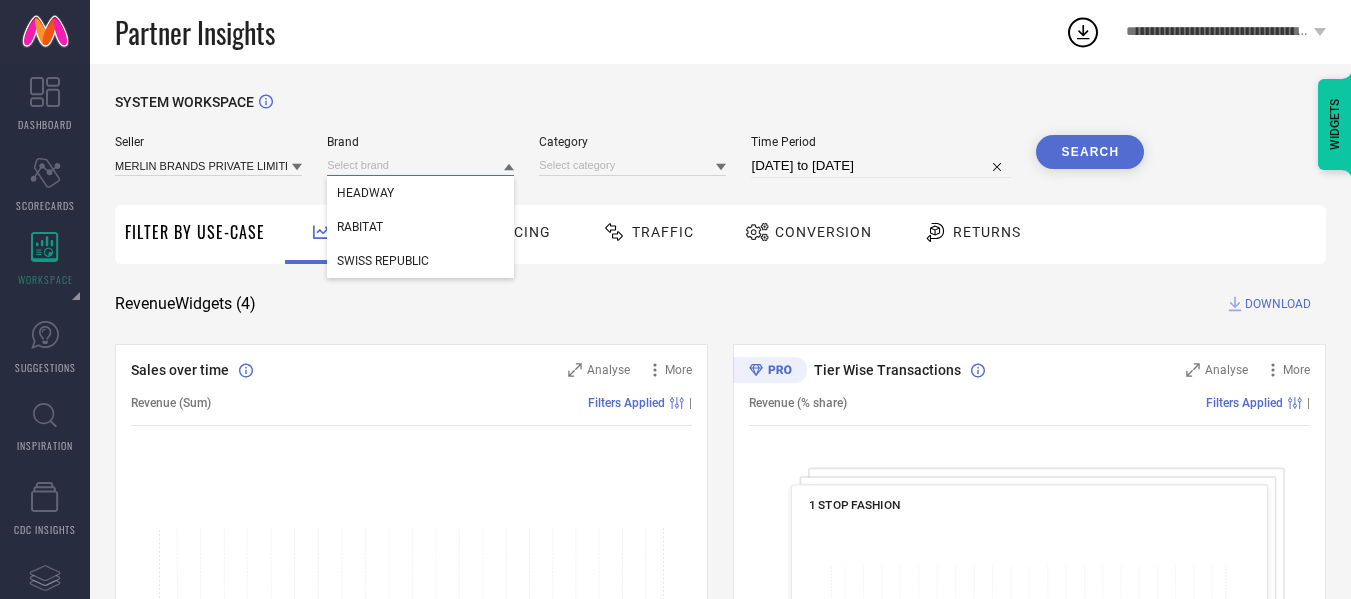 click at bounding box center (420, 165) 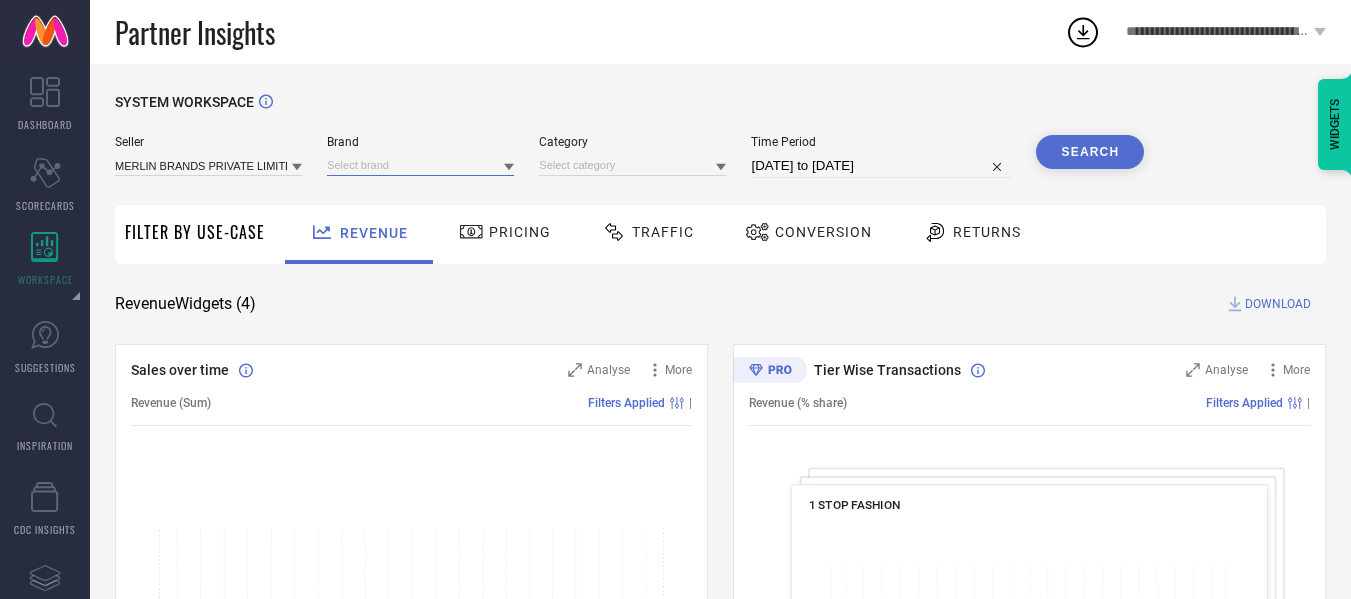 click at bounding box center (420, 165) 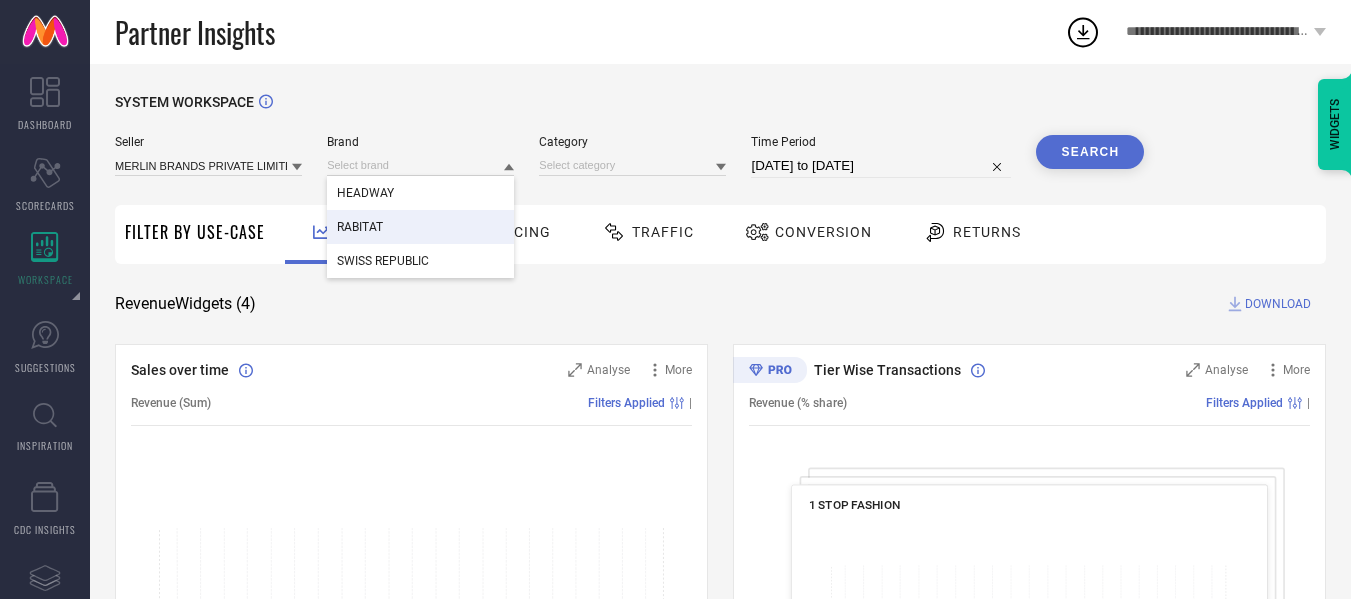 click on "RABITAT" at bounding box center [420, 227] 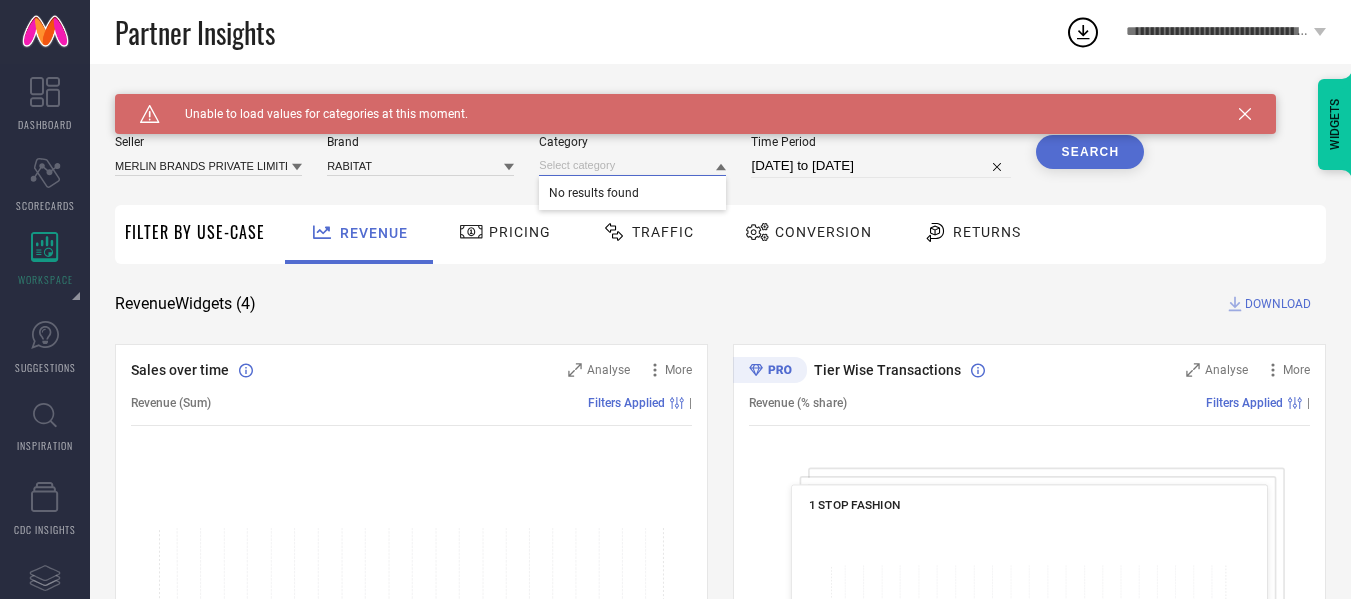 click at bounding box center [632, 165] 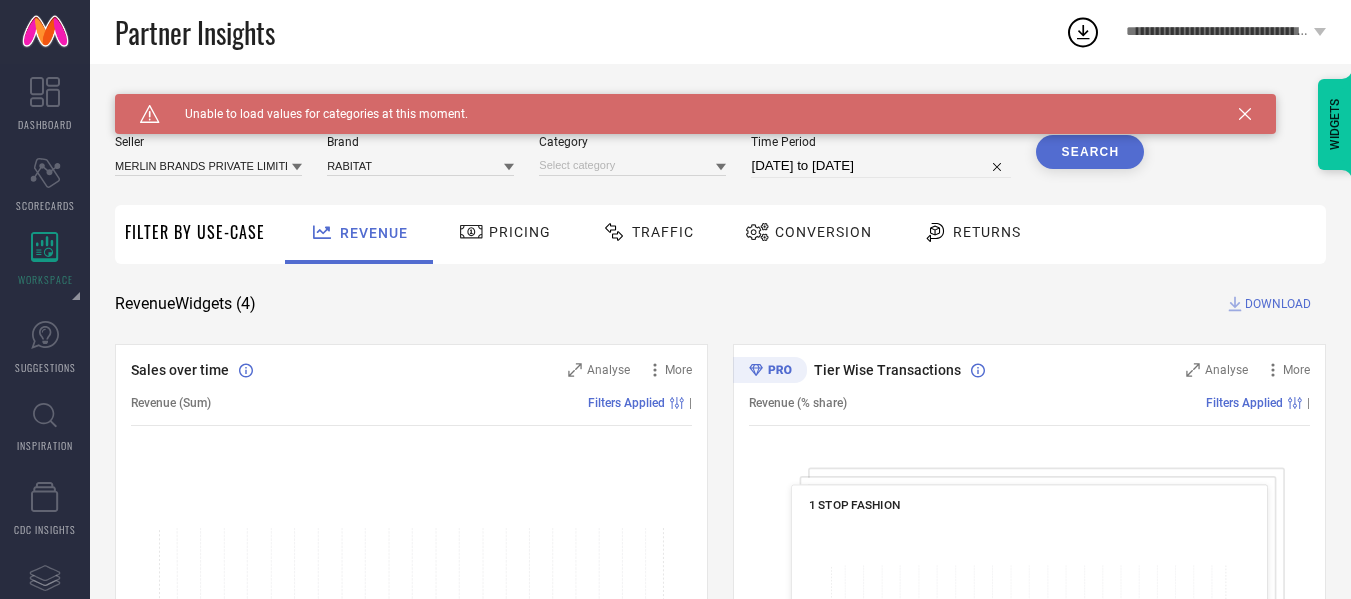 click on "Seller [COMPANY] Brand [BRAND] Category Time Period [DATE] to [DATE] Search" at bounding box center [629, 165] 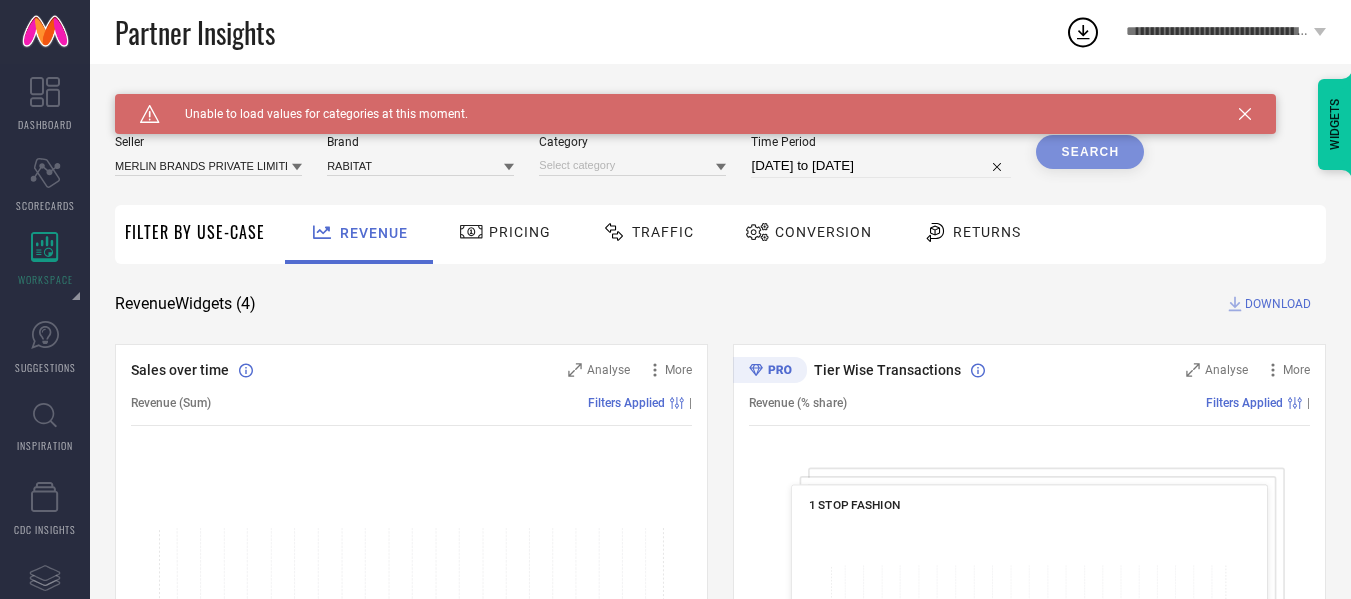 select on "6" 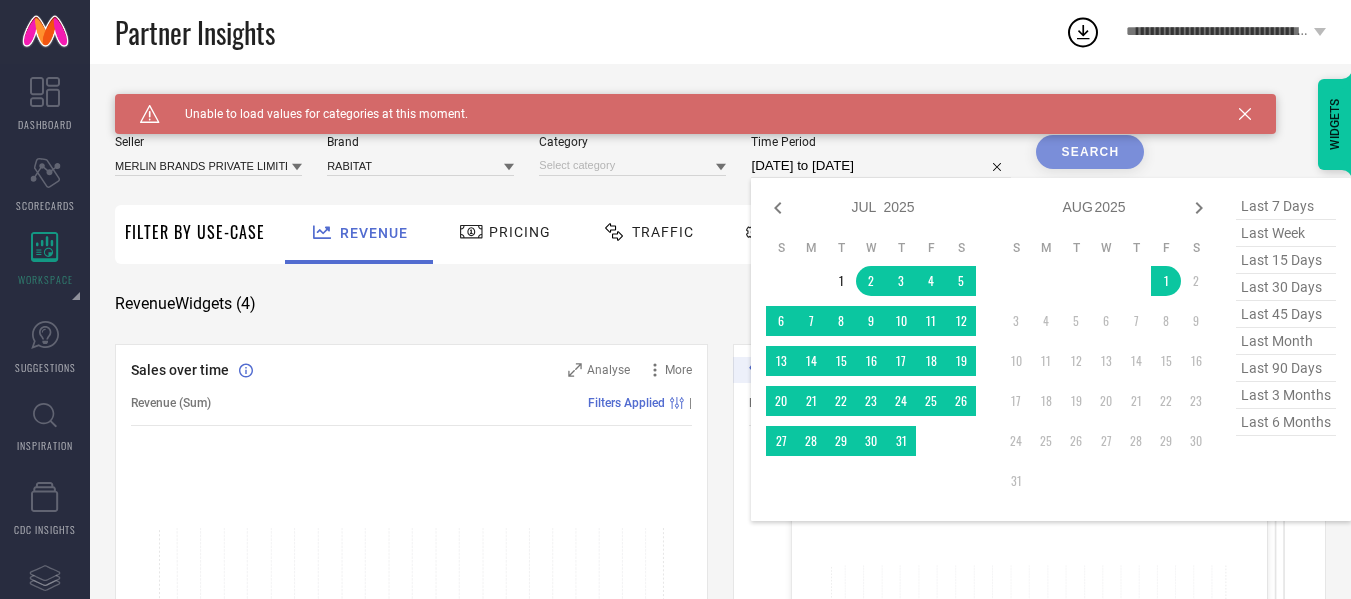 click on "[DATE] to [DATE]" at bounding box center (881, 166) 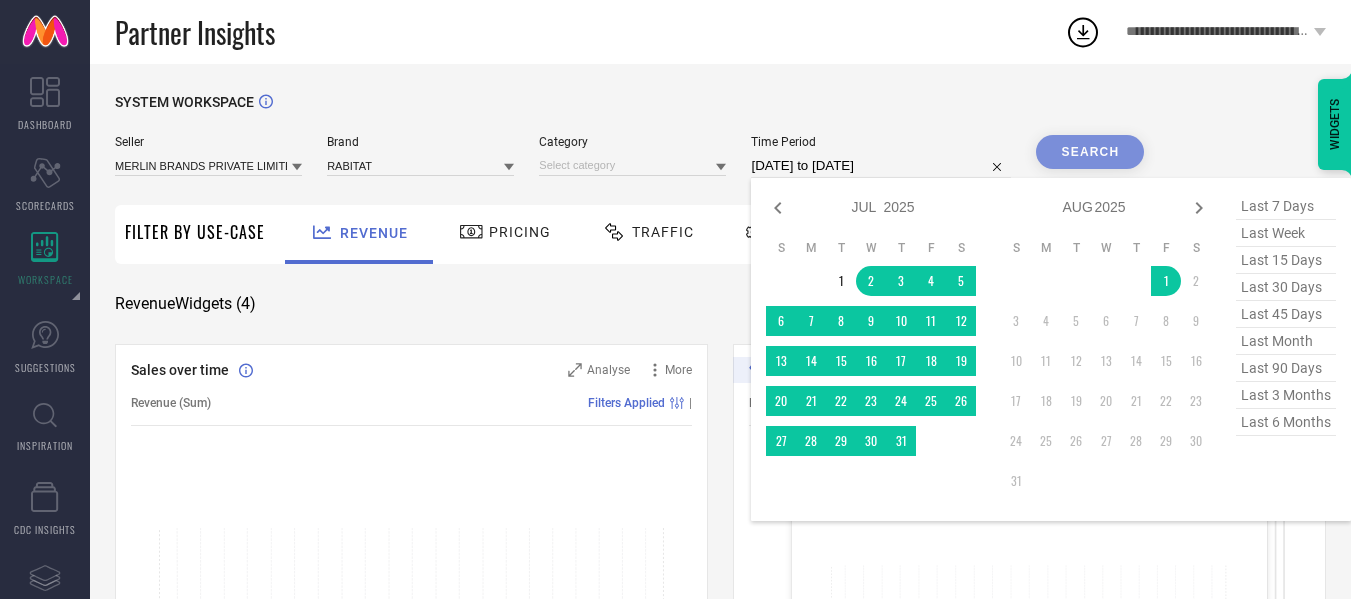 click on "last 30 days" at bounding box center (1286, 287) 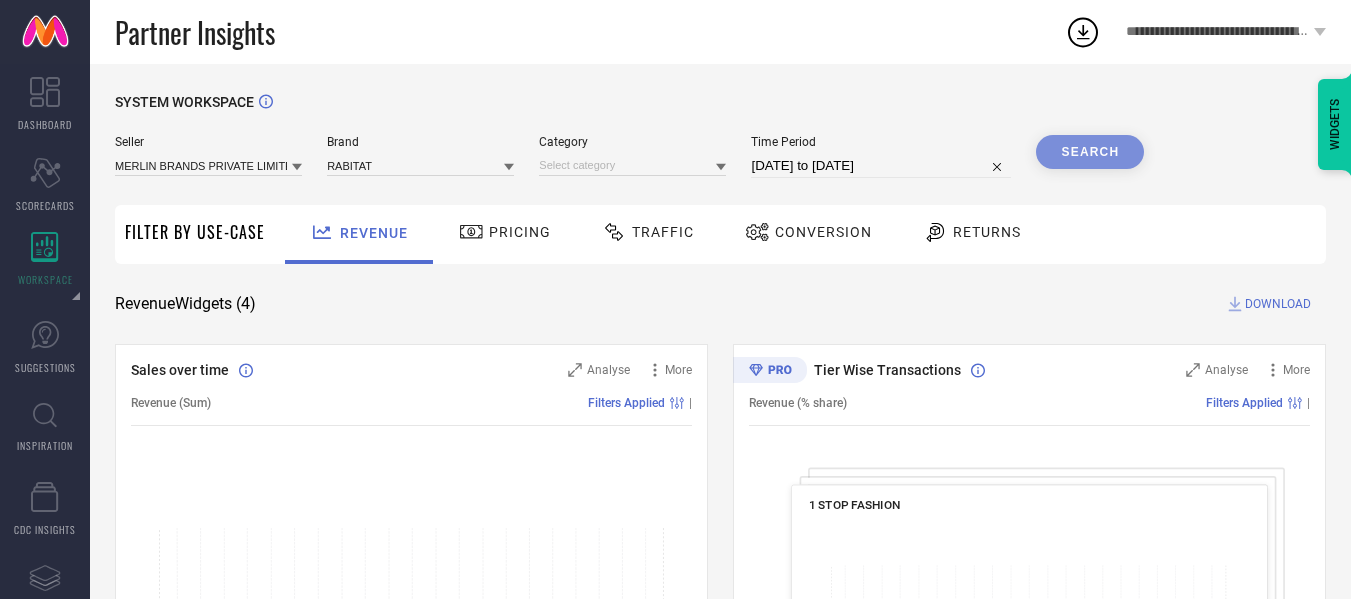 click on "Search" at bounding box center [1090, 152] 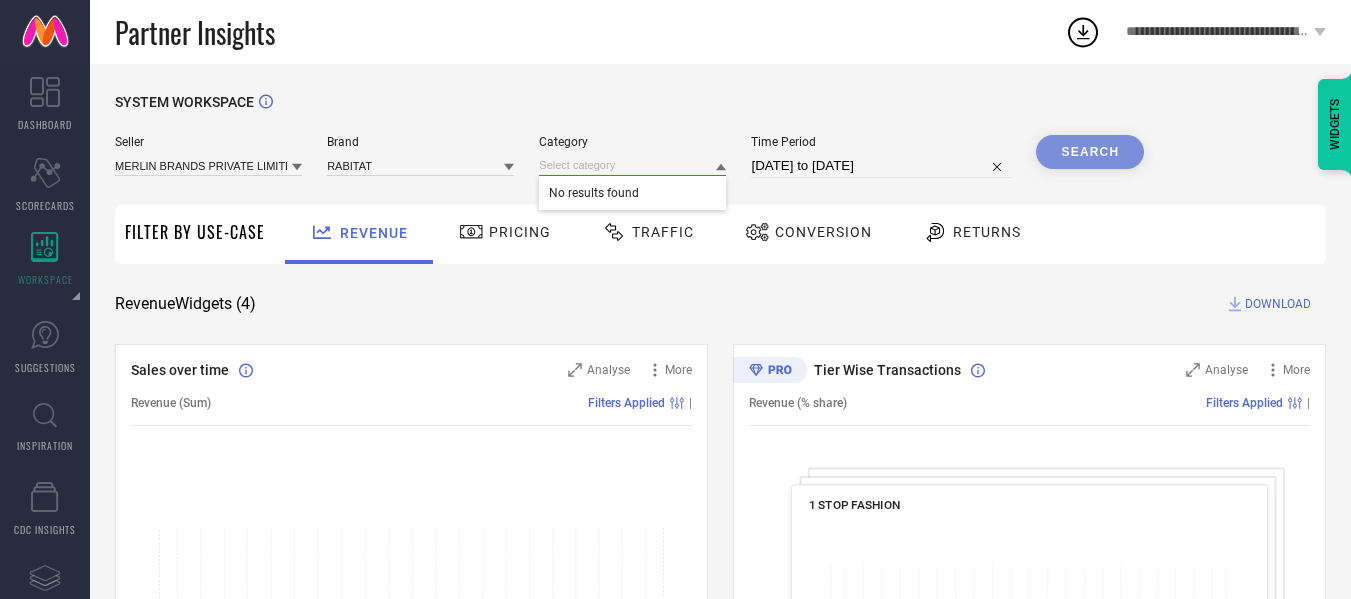 click at bounding box center [632, 165] 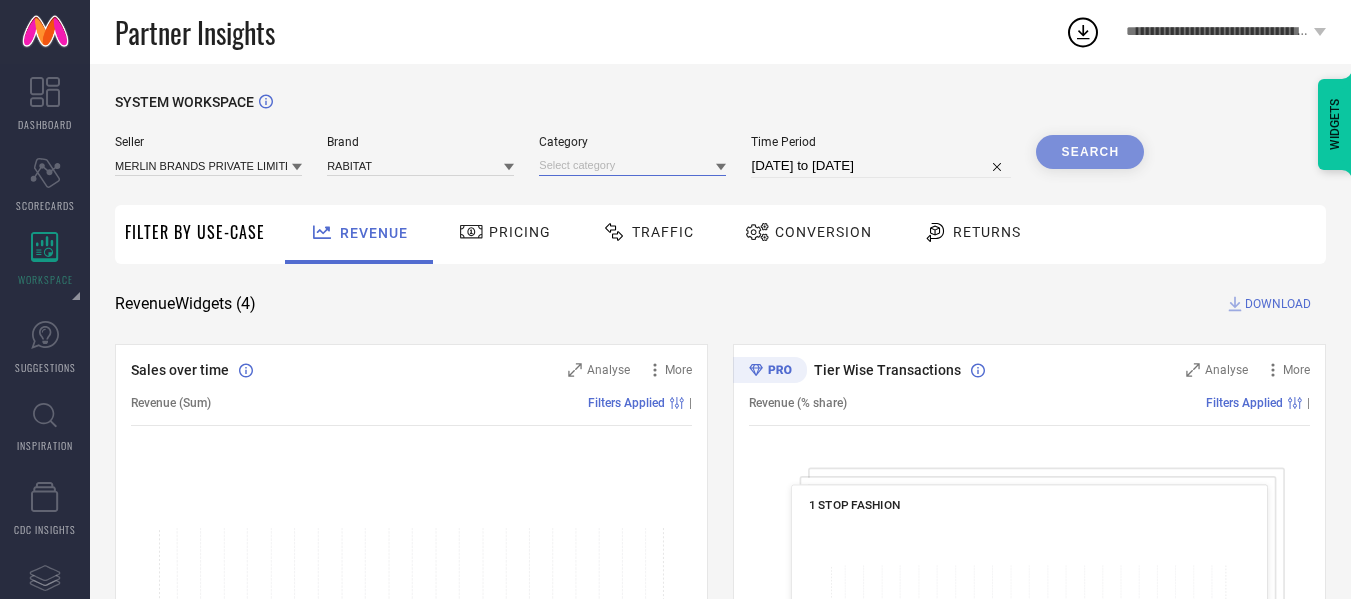 click at bounding box center [632, 165] 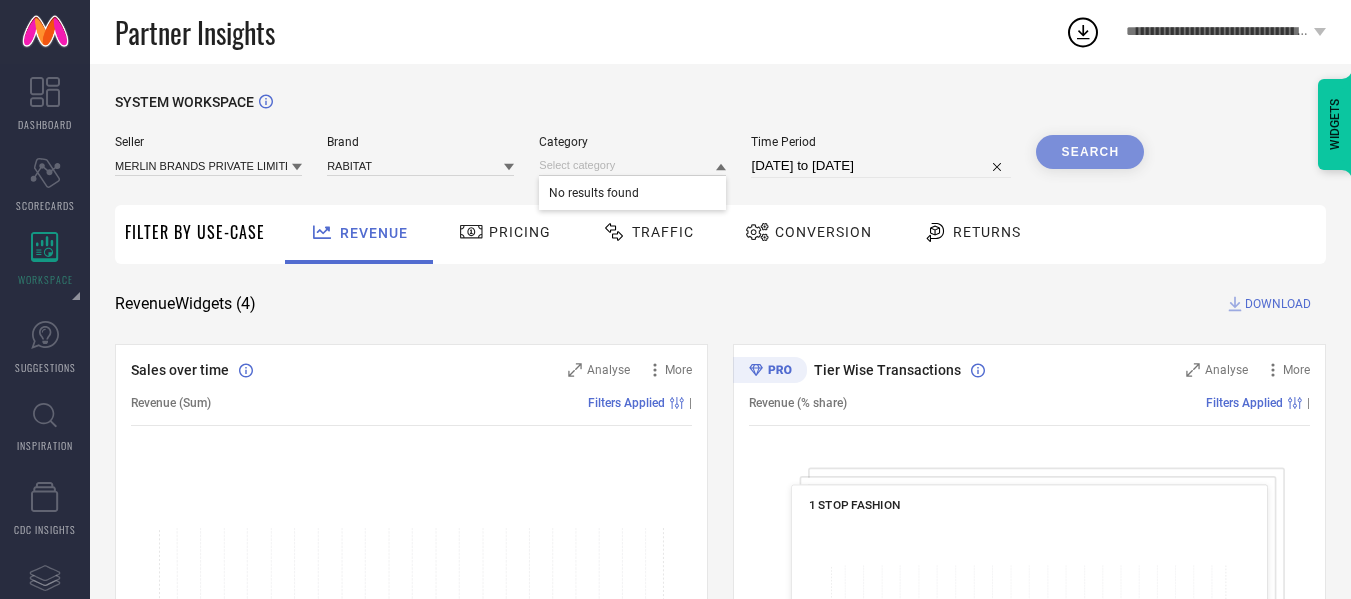 click on "No results found" at bounding box center (632, 193) 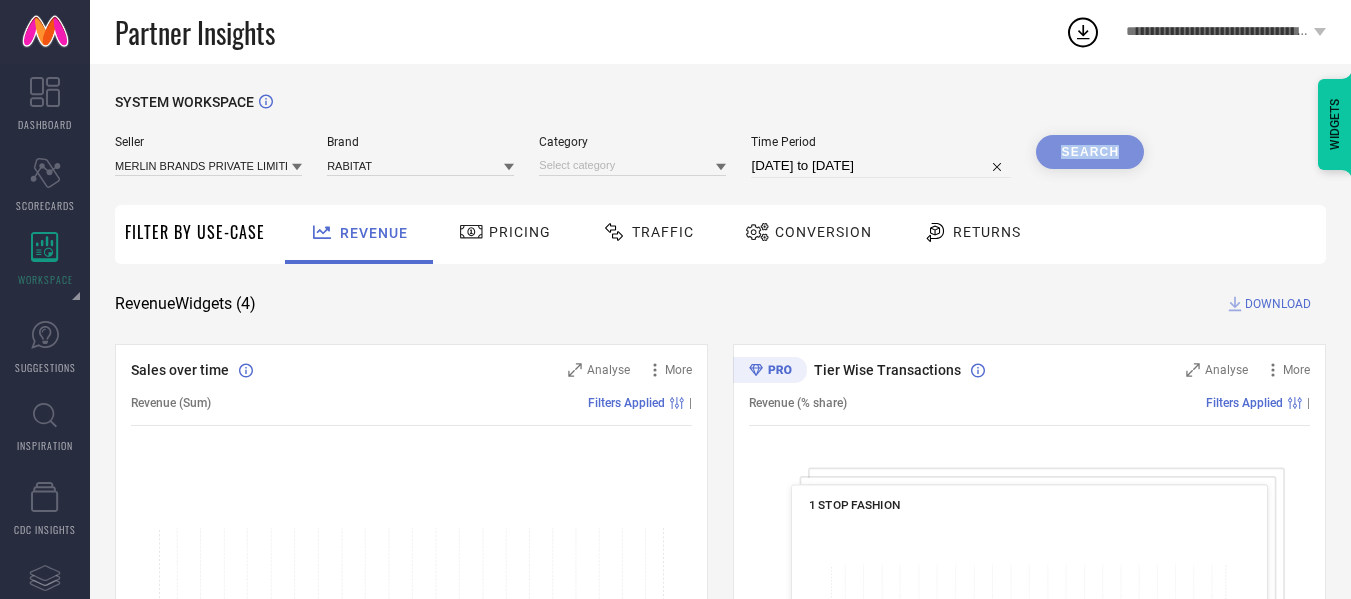 click on "Search" at bounding box center [1090, 152] 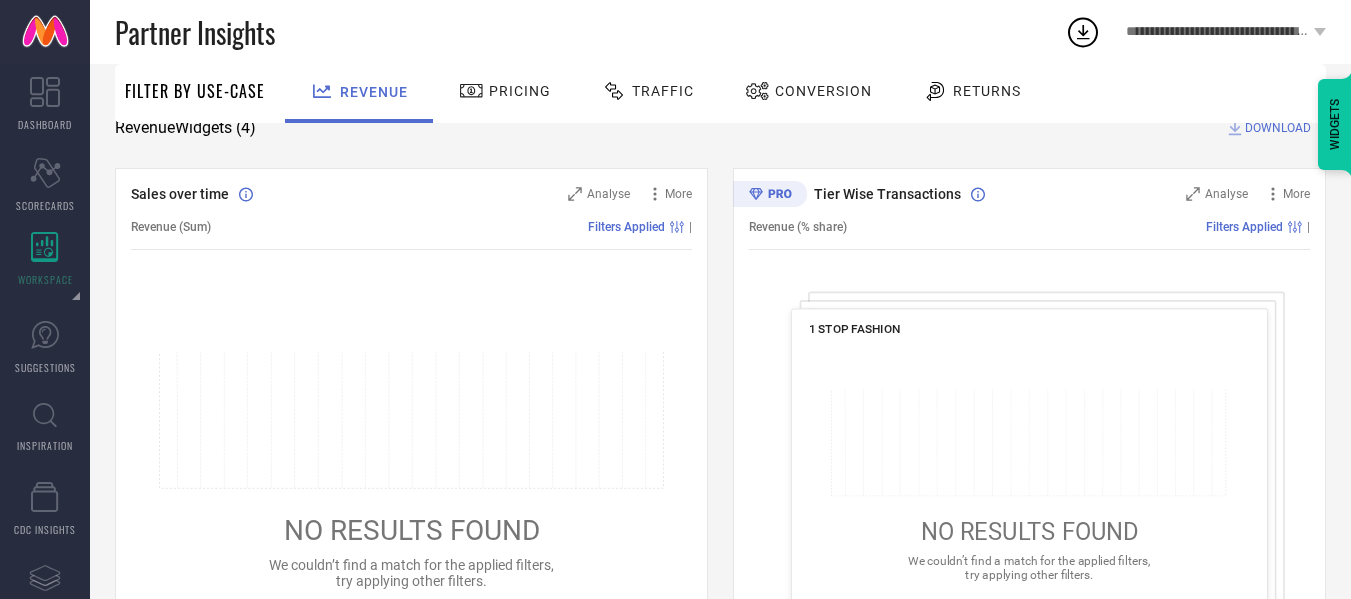 scroll, scrollTop: 0, scrollLeft: 0, axis: both 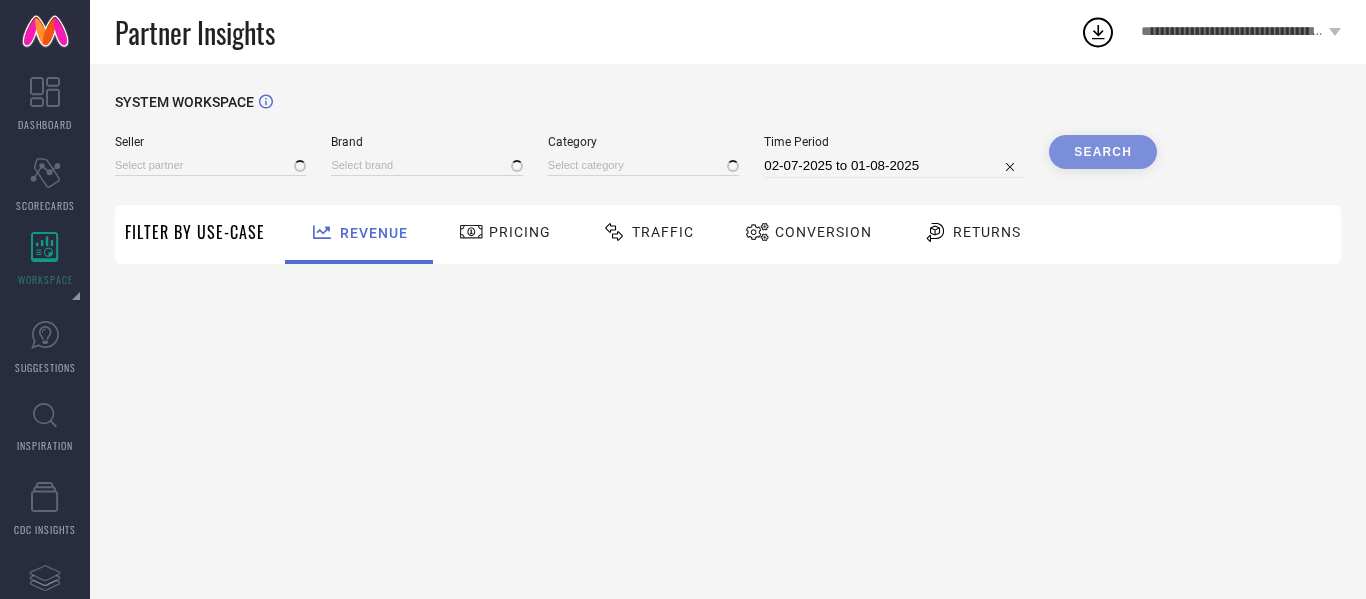 type on "All" 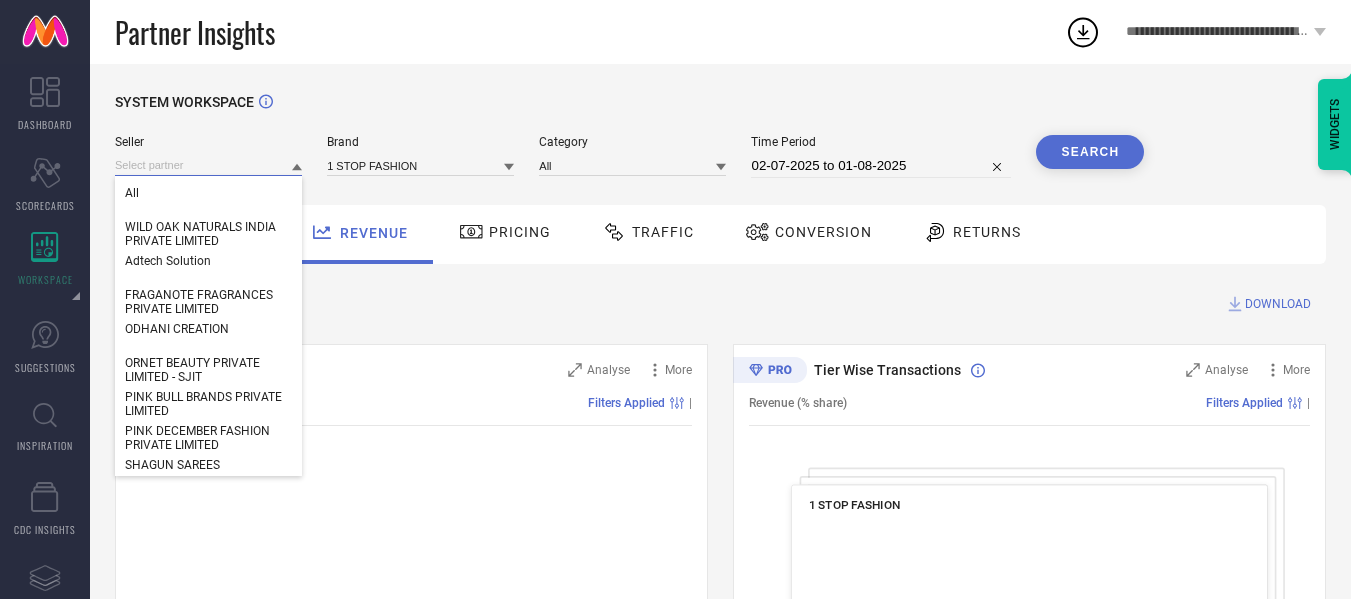 click at bounding box center [208, 165] 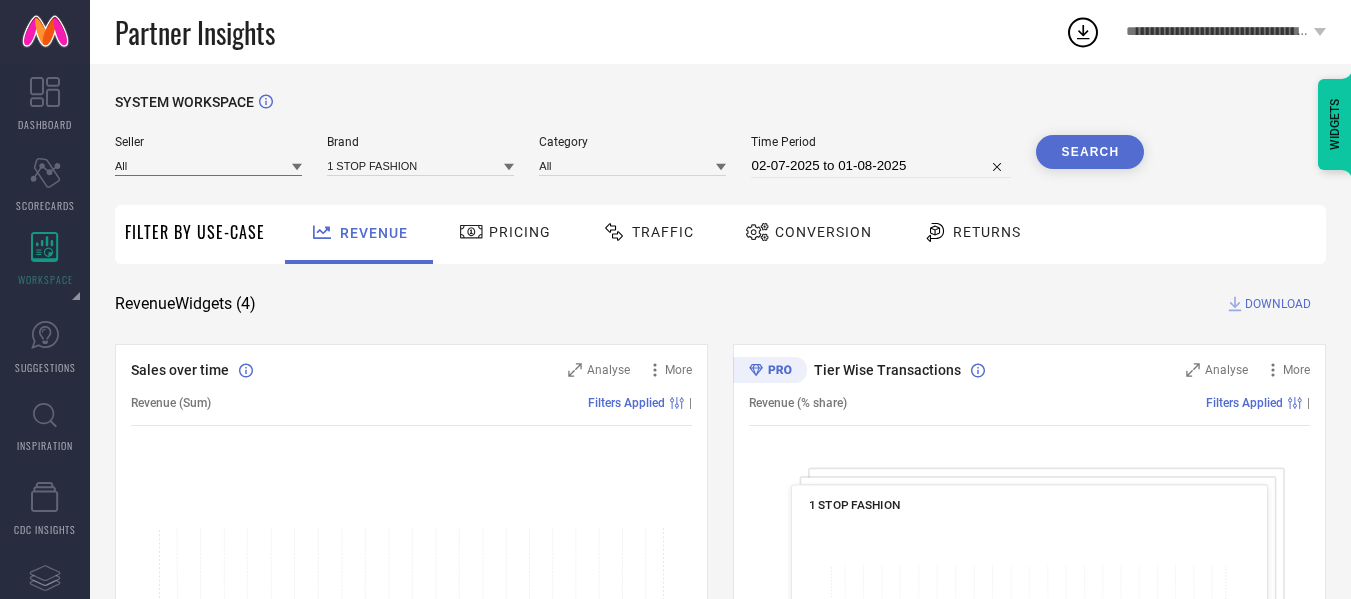 click at bounding box center (208, 165) 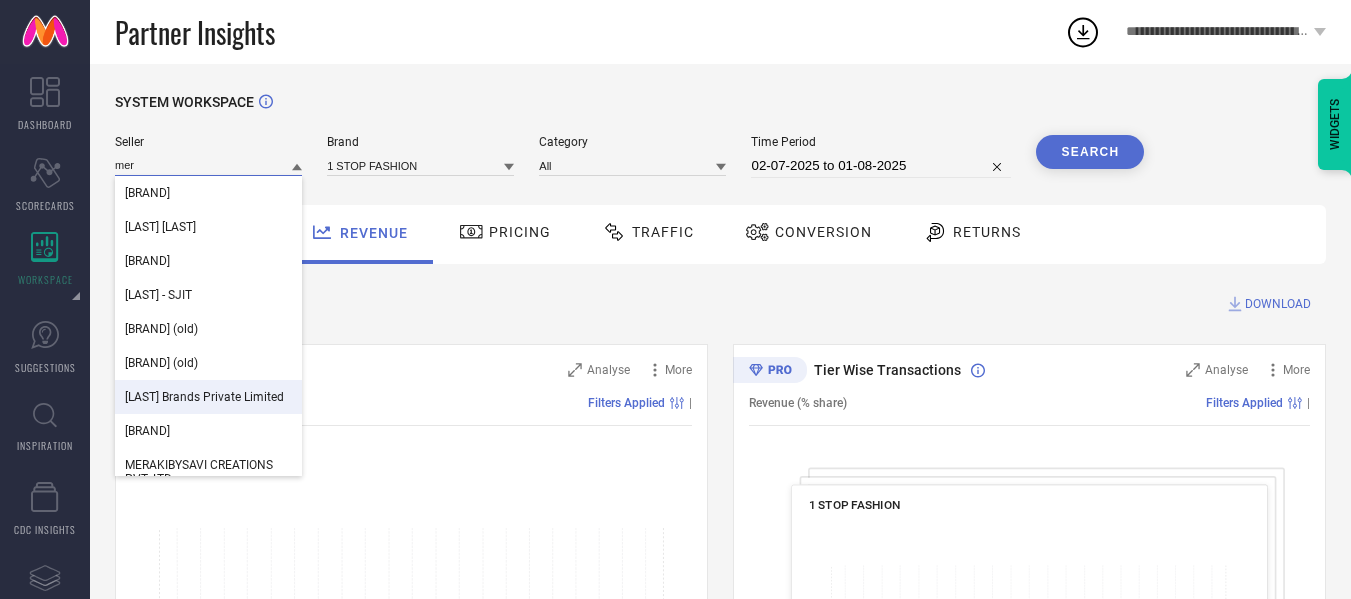 type on "mer" 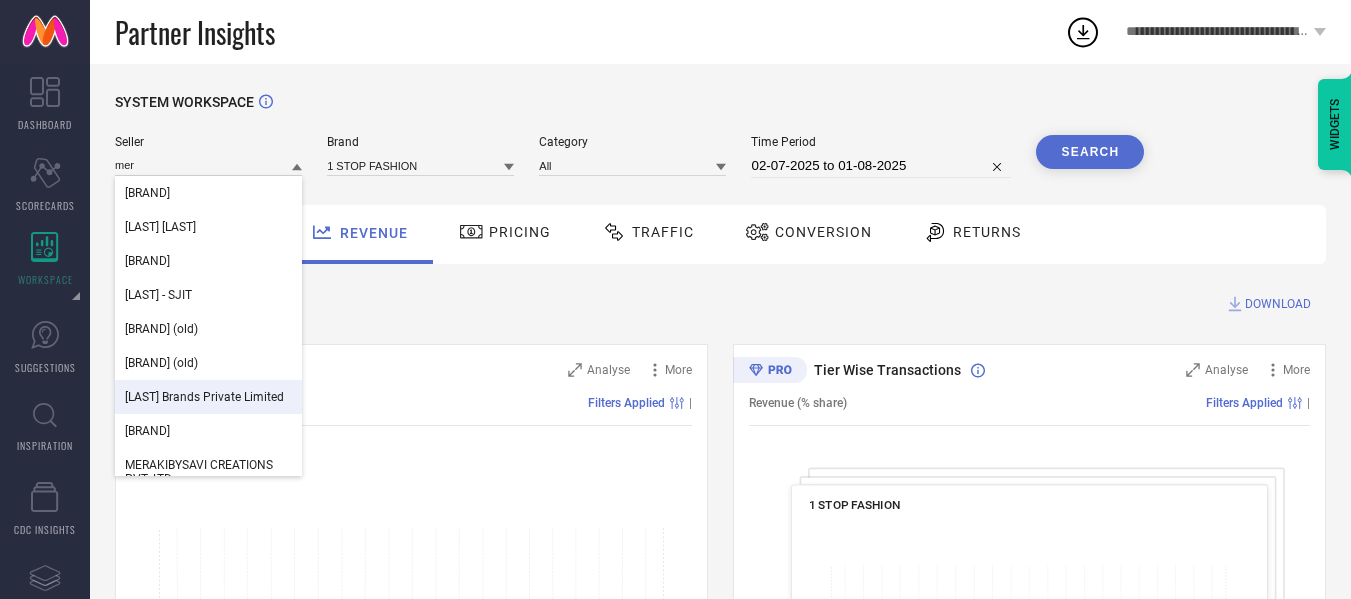 click on "MERLIN BRANDS PRIVATE LIMITED" at bounding box center [204, 397] 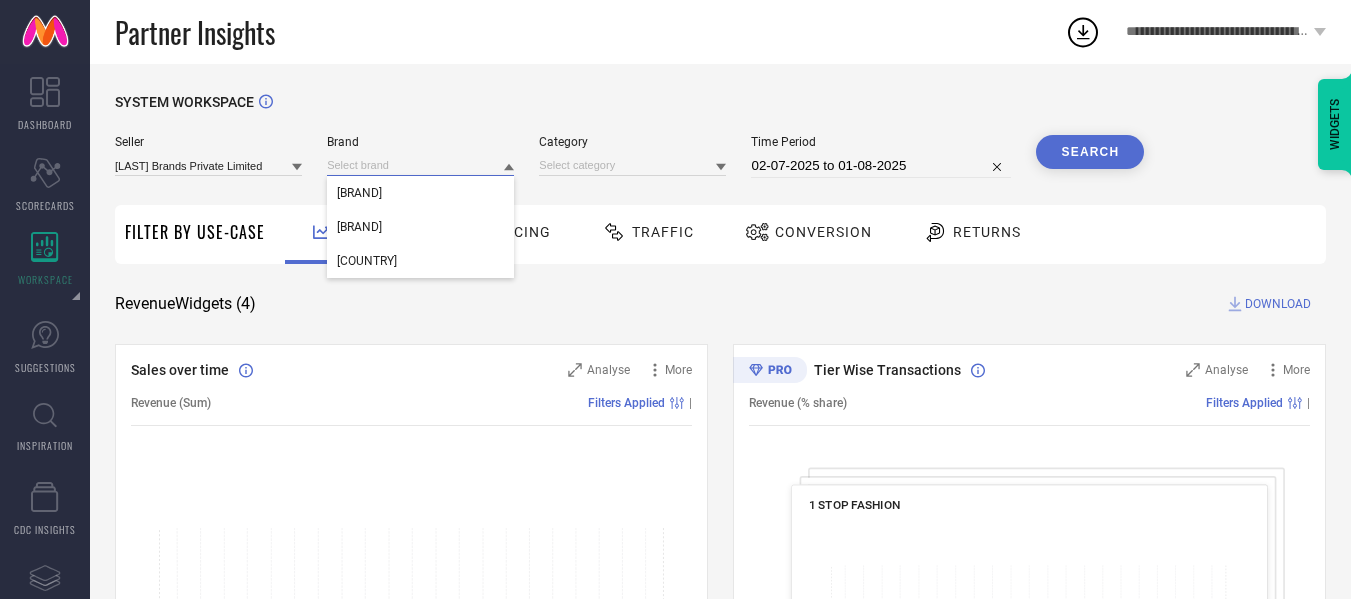 click at bounding box center [420, 165] 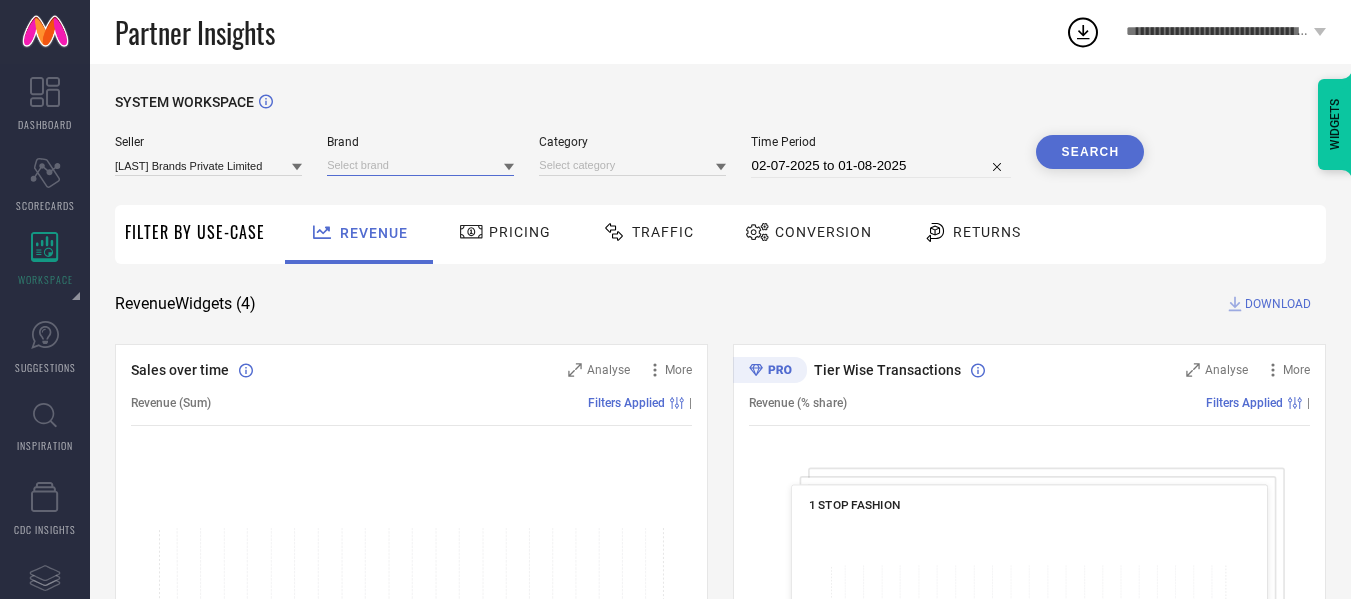 click at bounding box center [420, 165] 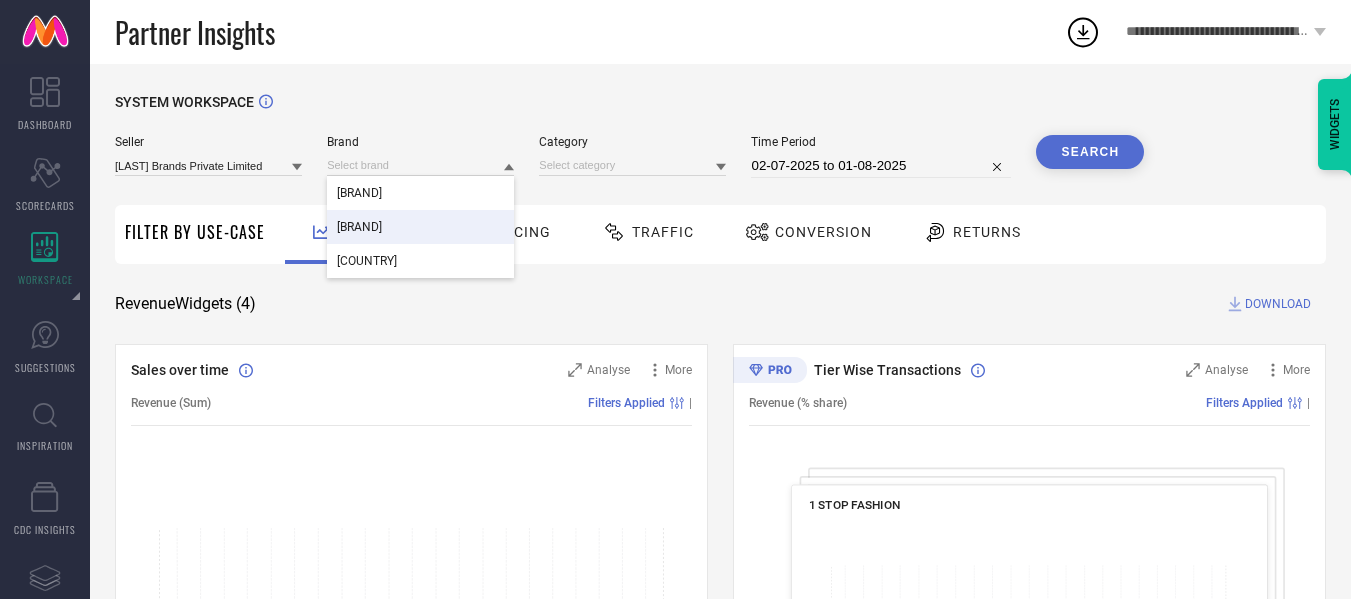 click on "RABITAT" at bounding box center [359, 227] 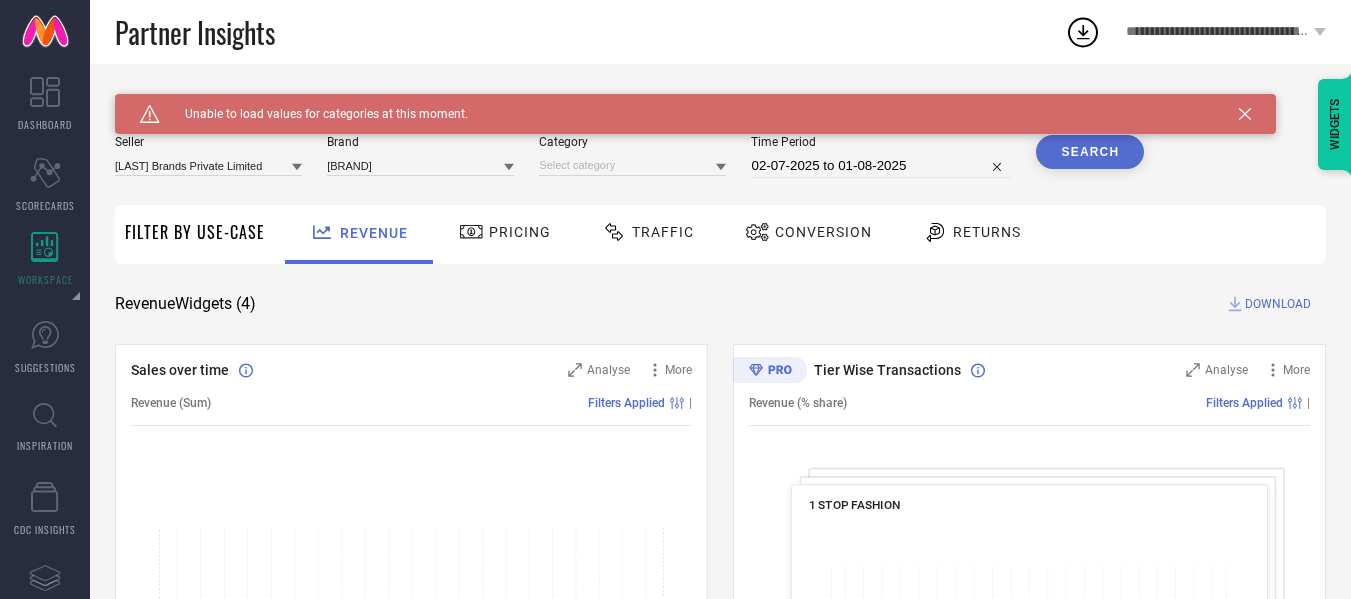 click on "Search" at bounding box center (1090, 152) 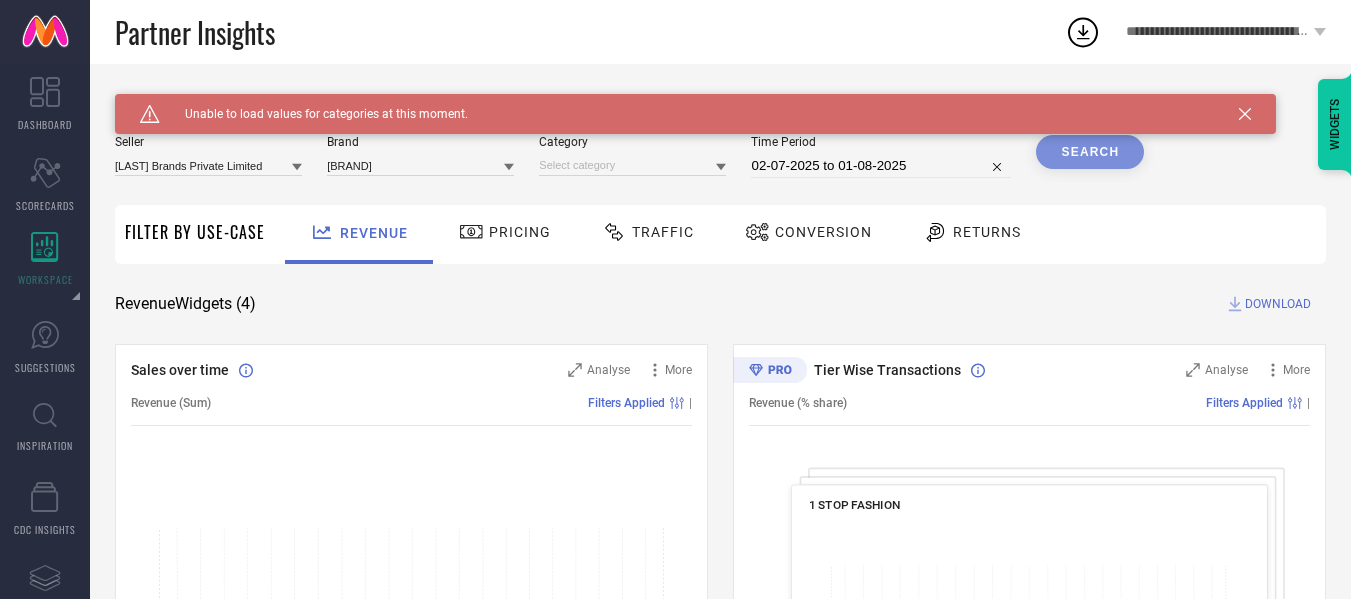 click 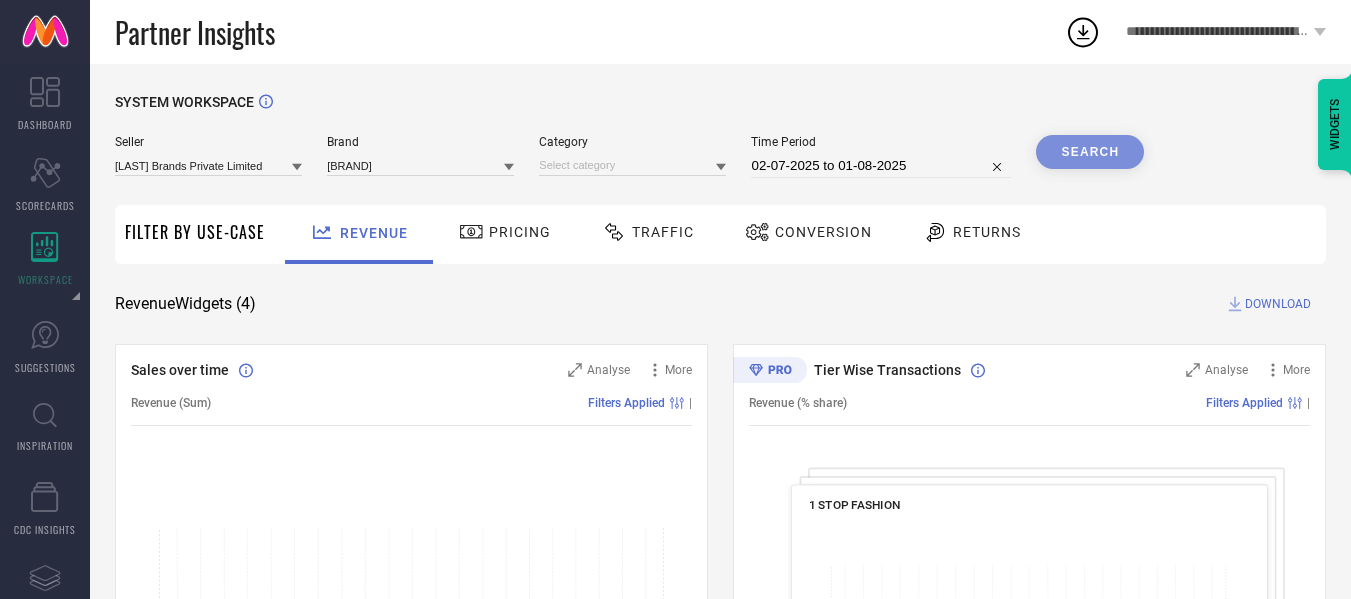 click on "Search" at bounding box center [1090, 152] 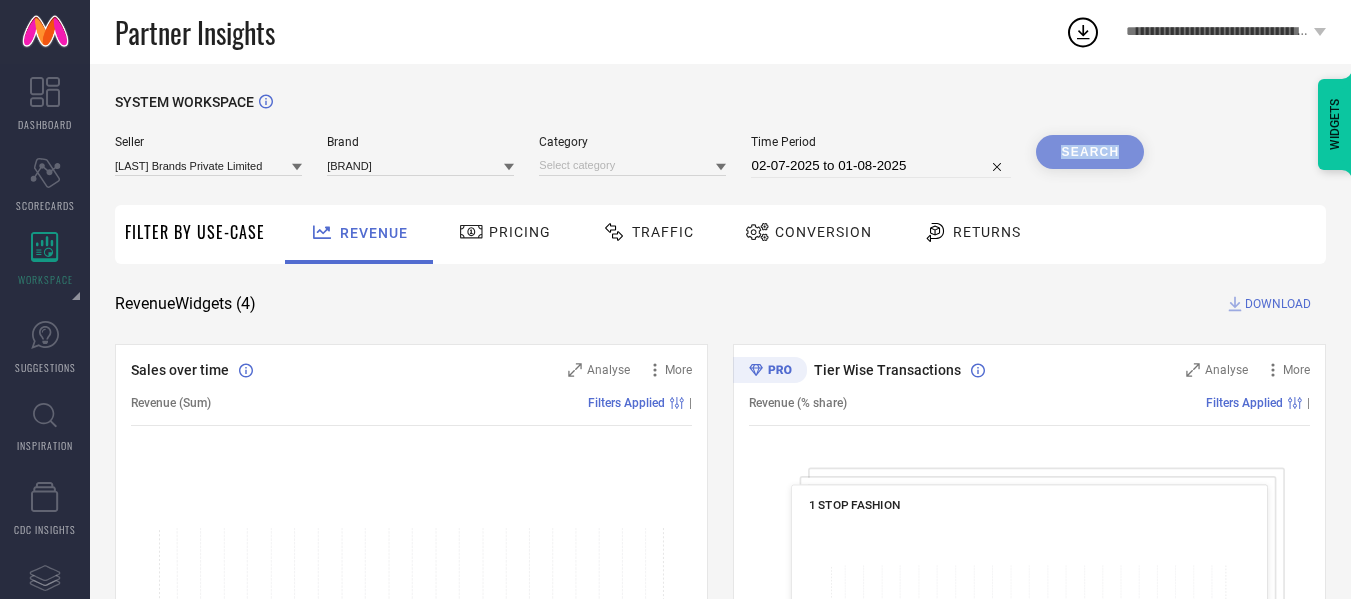 click on "Search" at bounding box center [1090, 152] 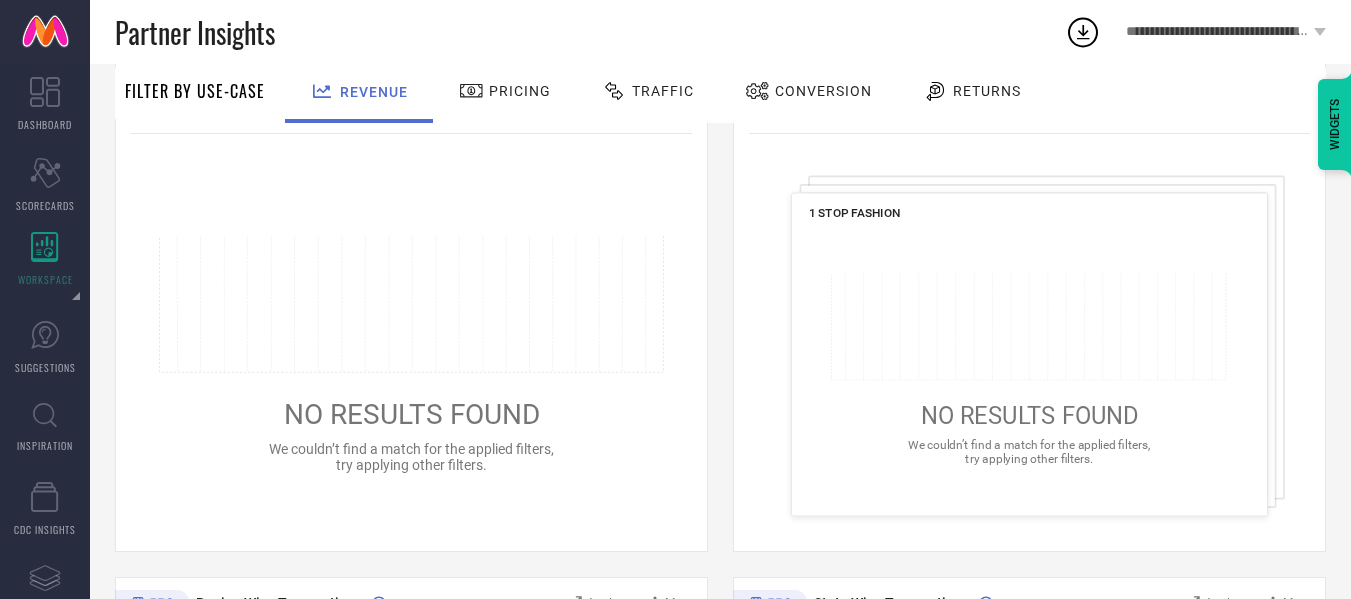 scroll, scrollTop: 0, scrollLeft: 0, axis: both 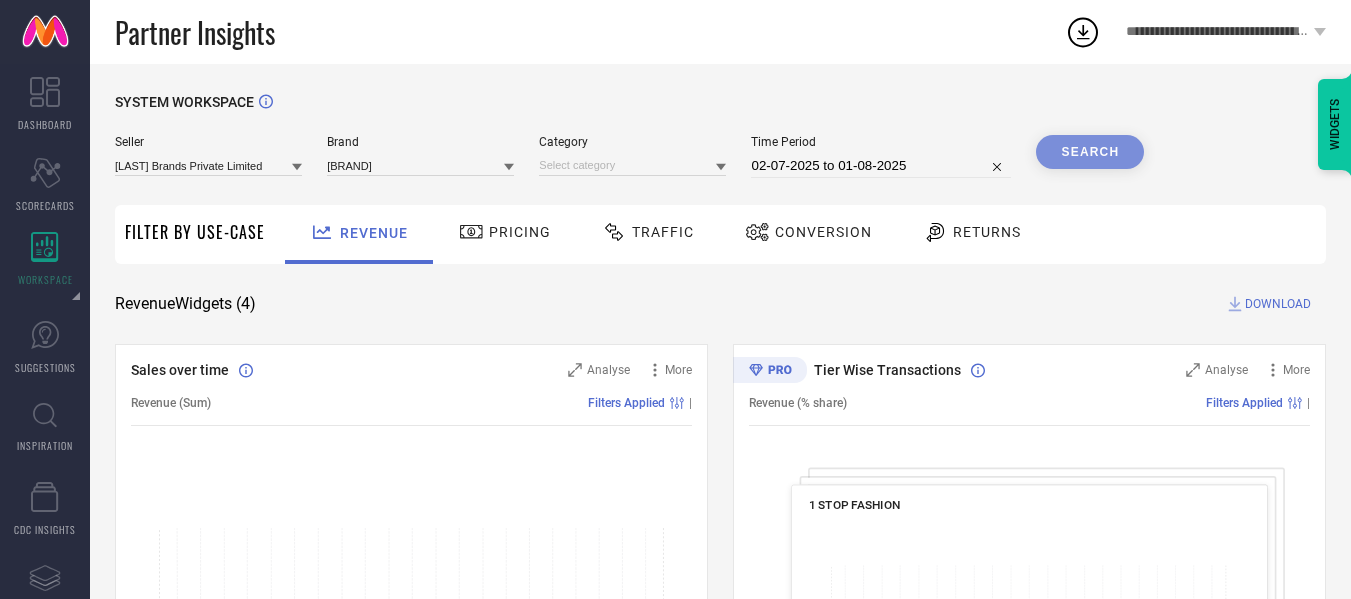 click on "Pricing" at bounding box center [520, 232] 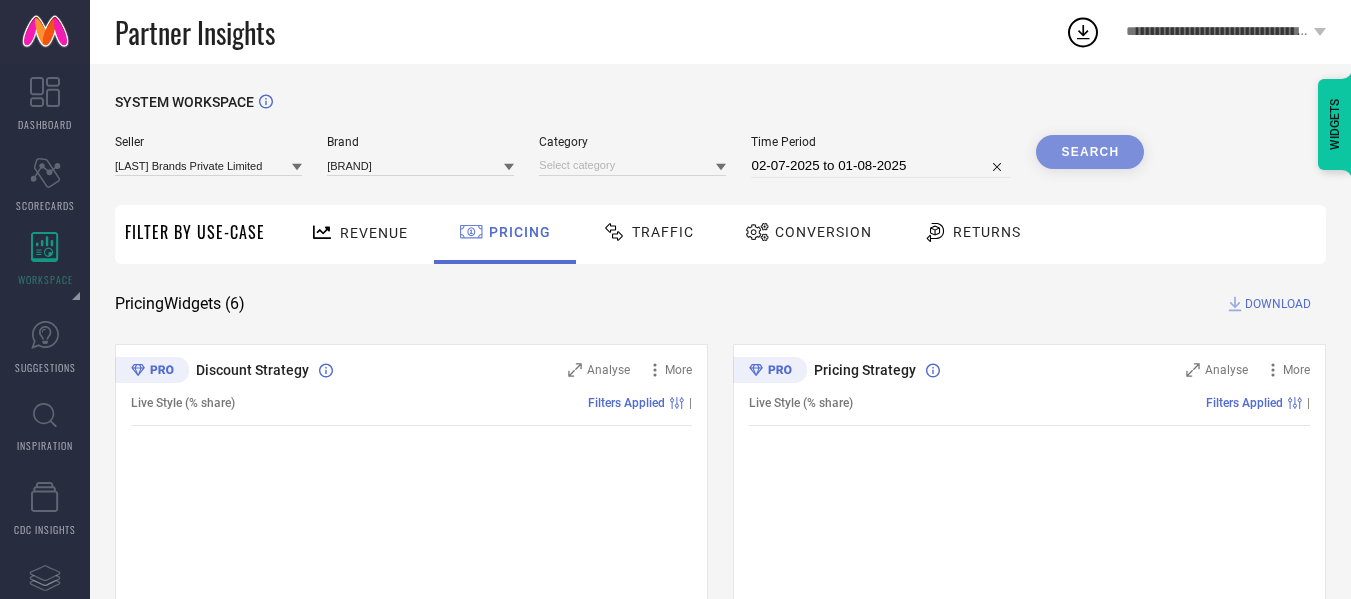 click on "Revenue" at bounding box center (374, 233) 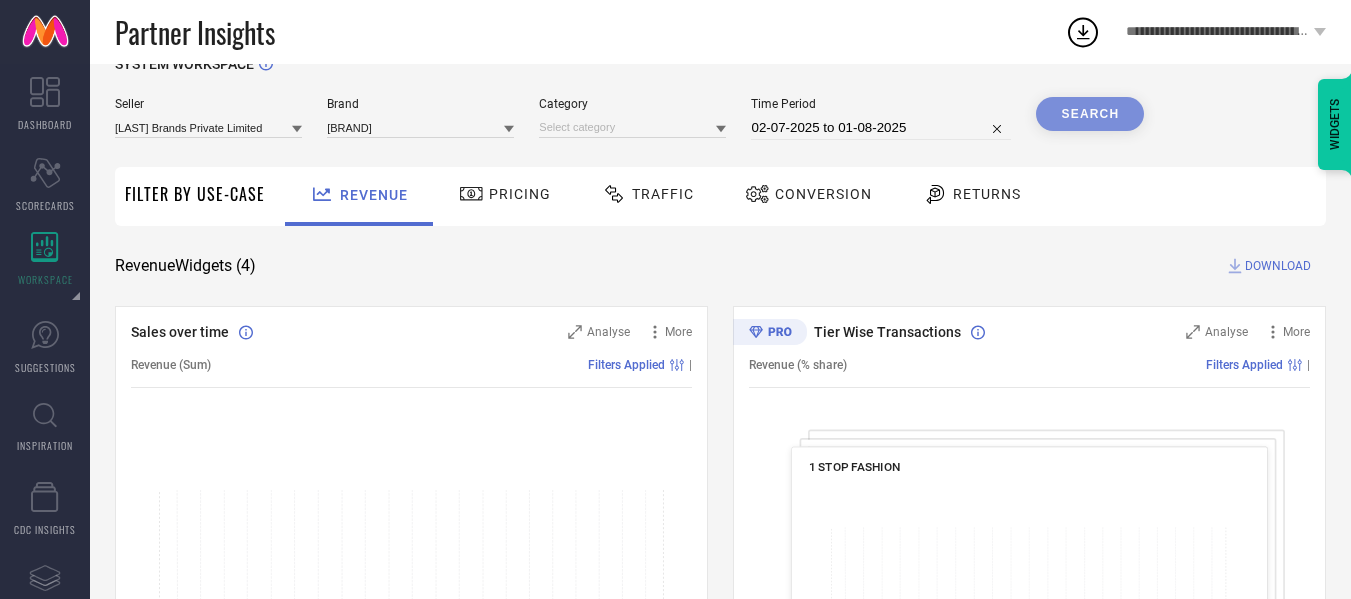scroll, scrollTop: 39, scrollLeft: 0, axis: vertical 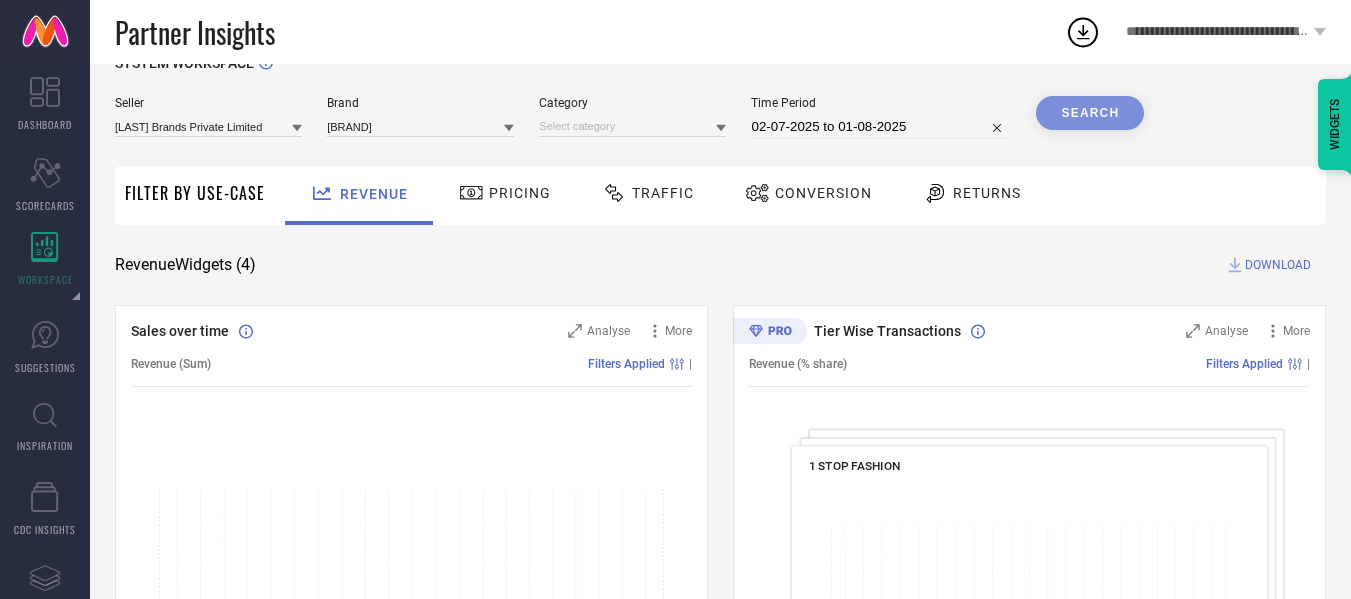 click 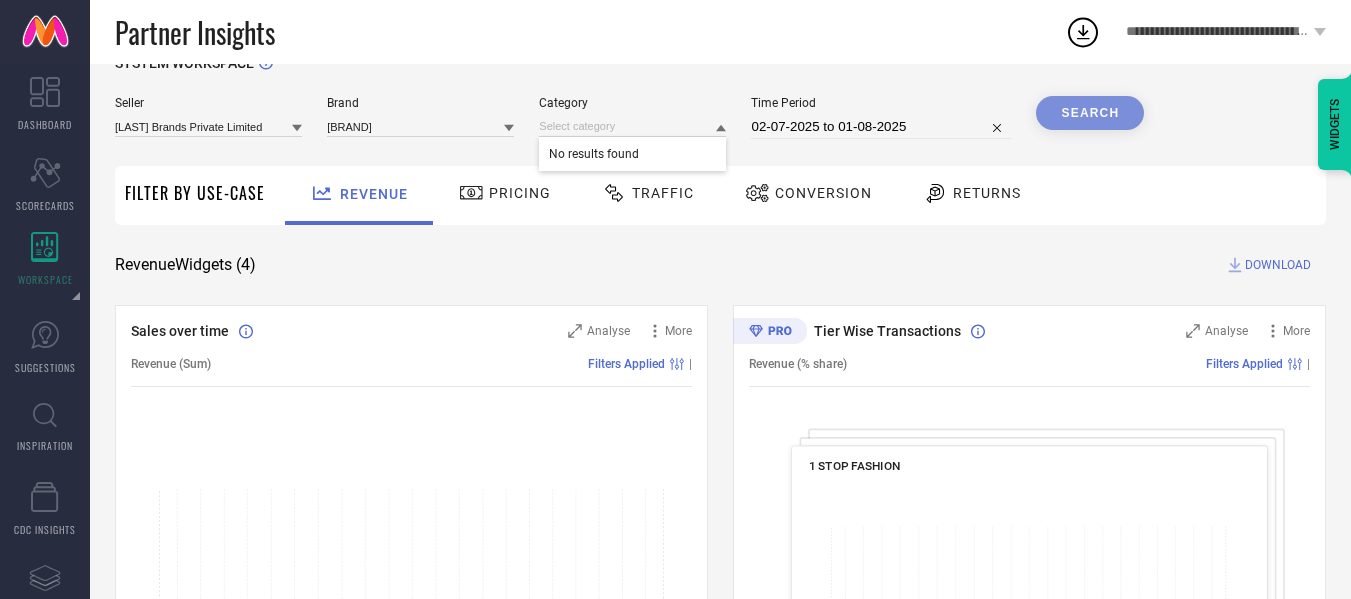 click on "No results found" at bounding box center [632, 154] 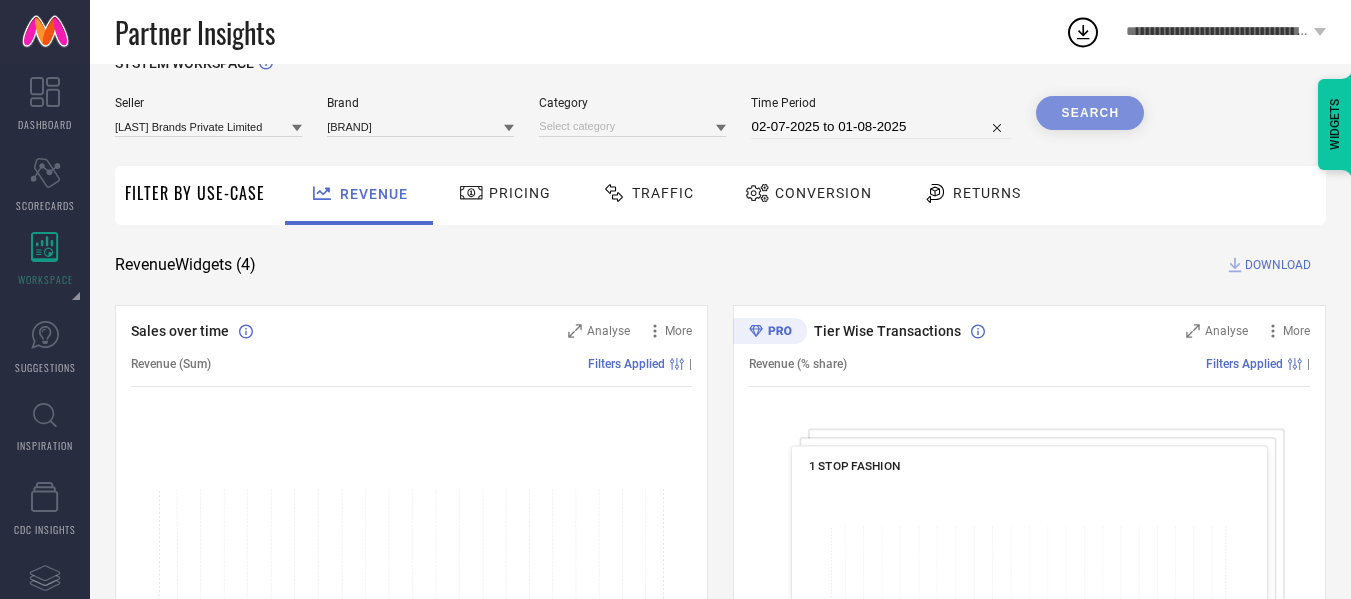 click on "Search" at bounding box center [1090, 113] 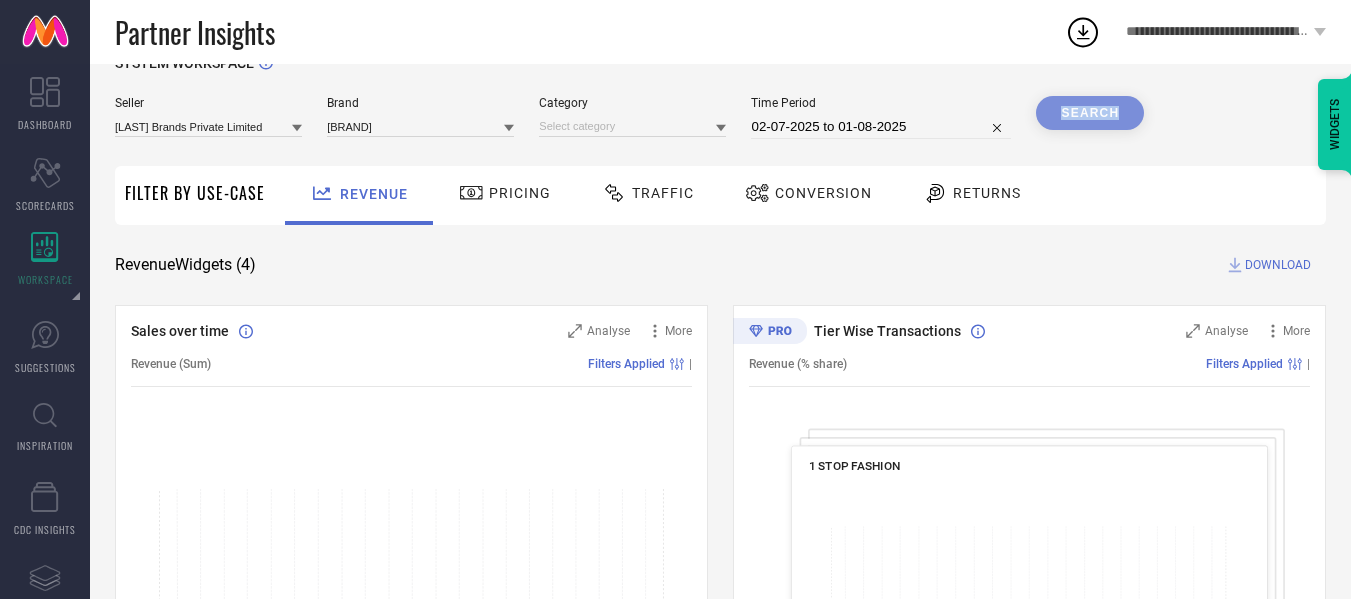 click on "Search" at bounding box center (1090, 113) 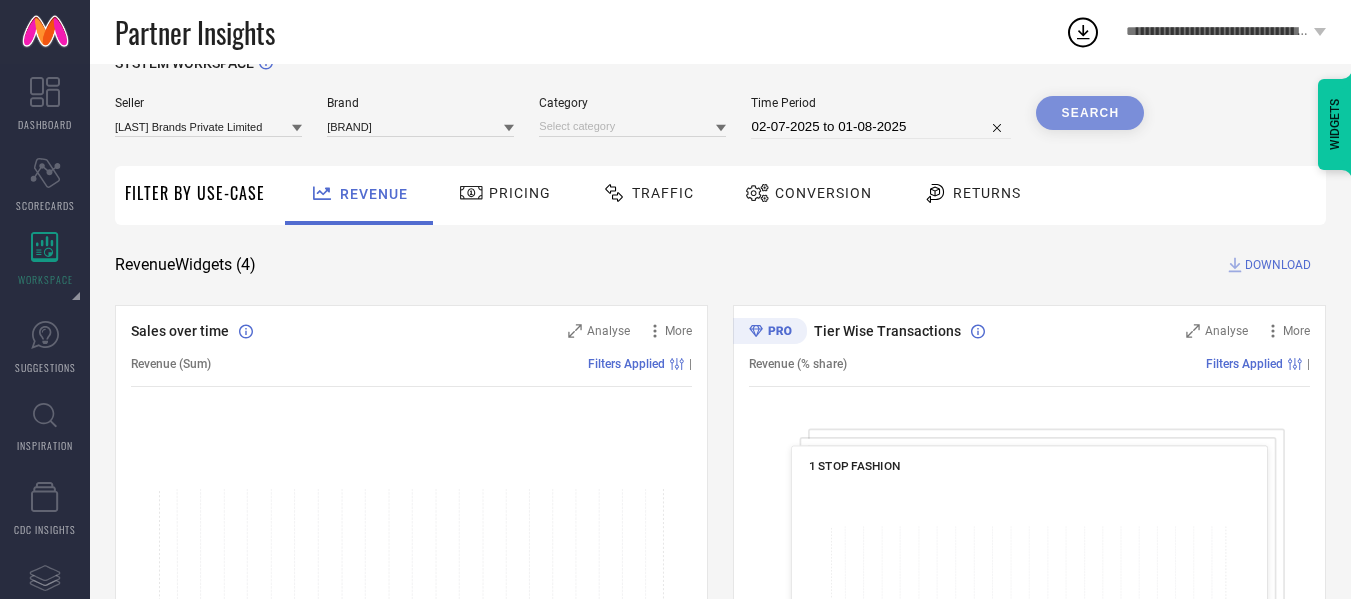 click 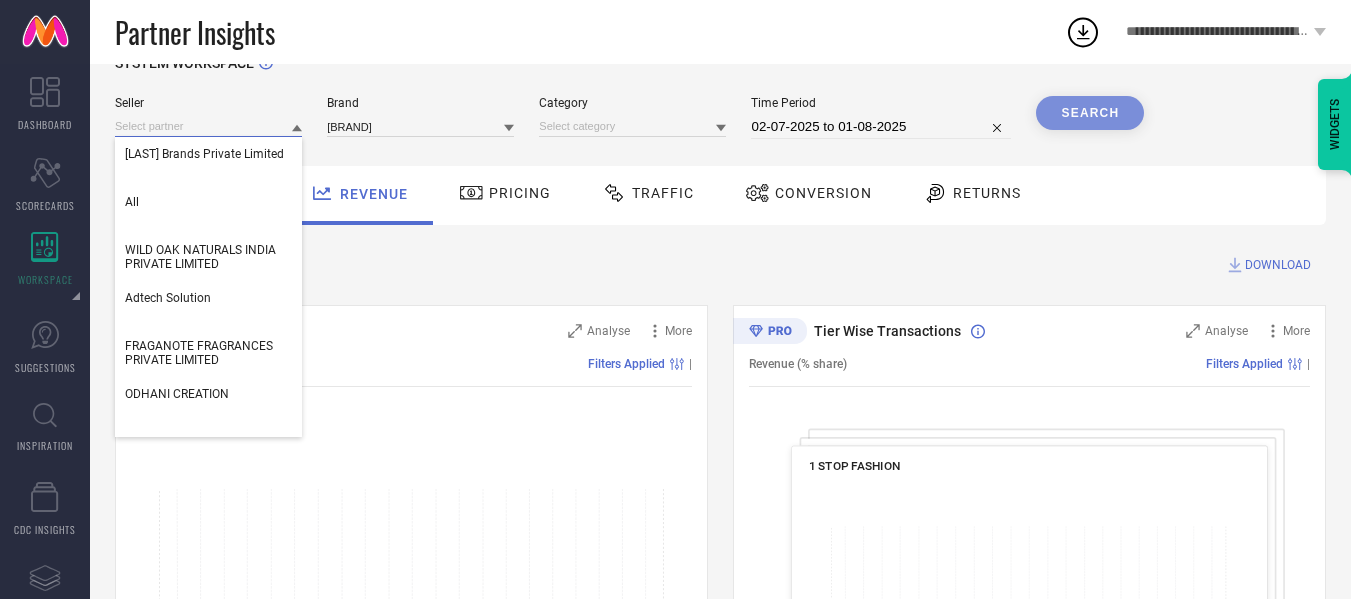 click at bounding box center (208, 126) 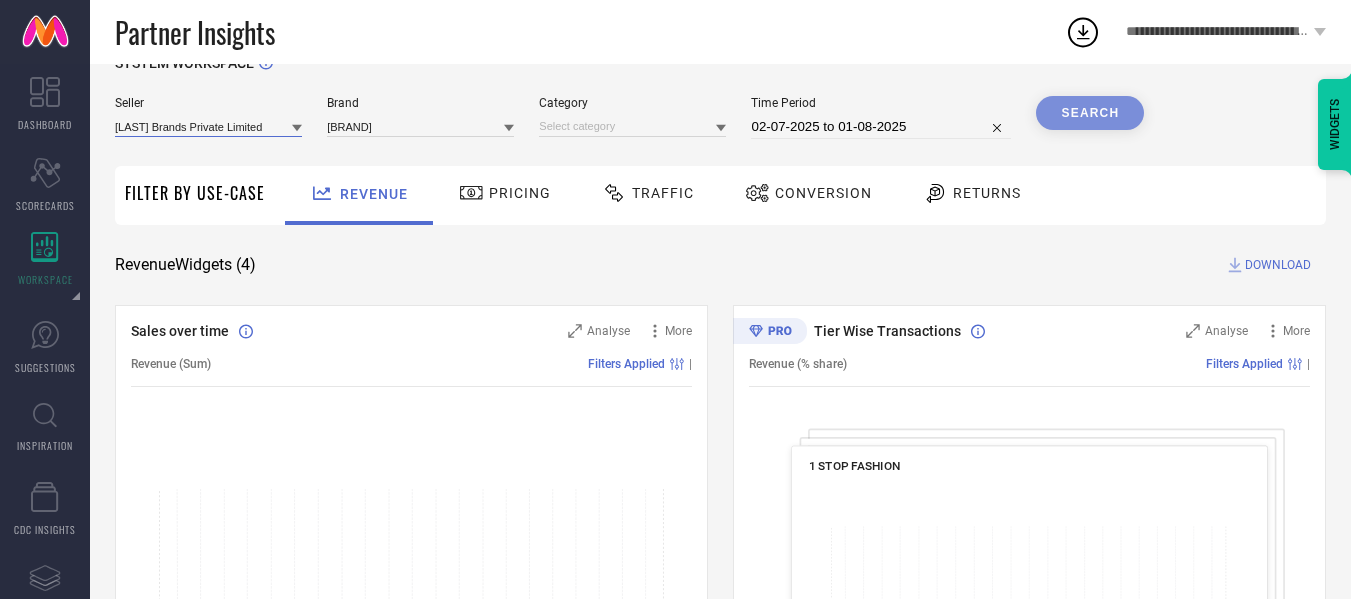 paste on "Merlin Brands Private Limited" 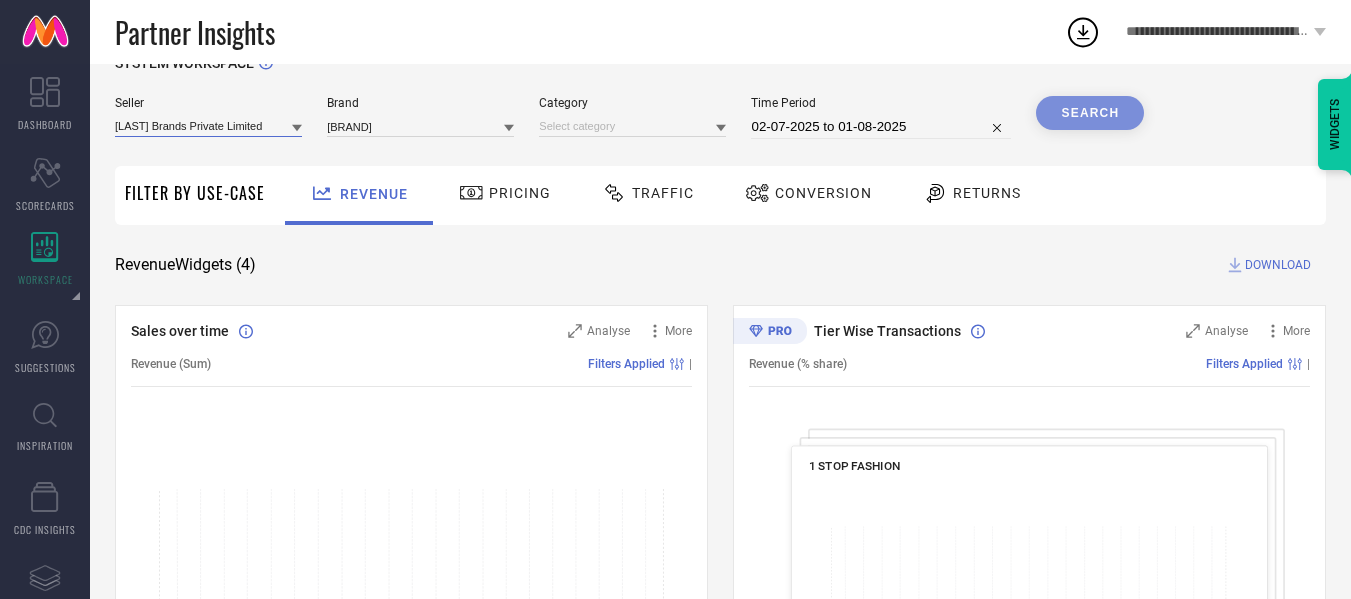 type on "Merlin Brands Private Limited" 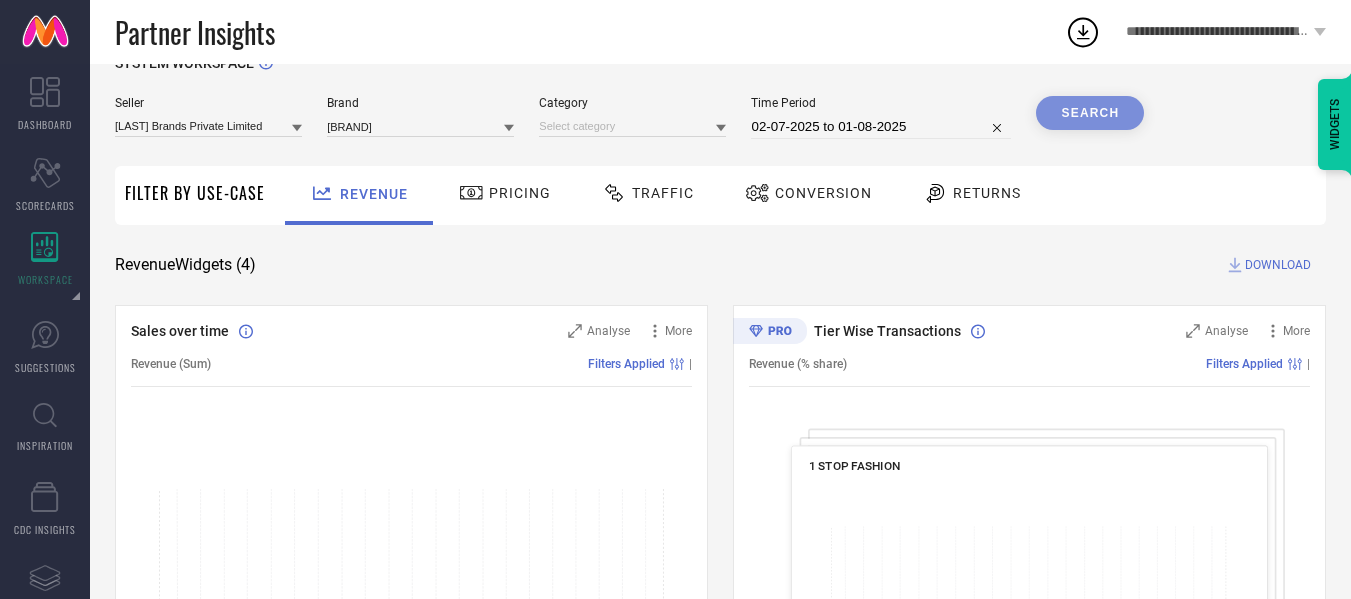 click on "Seller Merlin Brands Private Limited Brand RABITAT Category Time Period 02-07-2025 to 01-08-2025 Search" at bounding box center [629, 126] 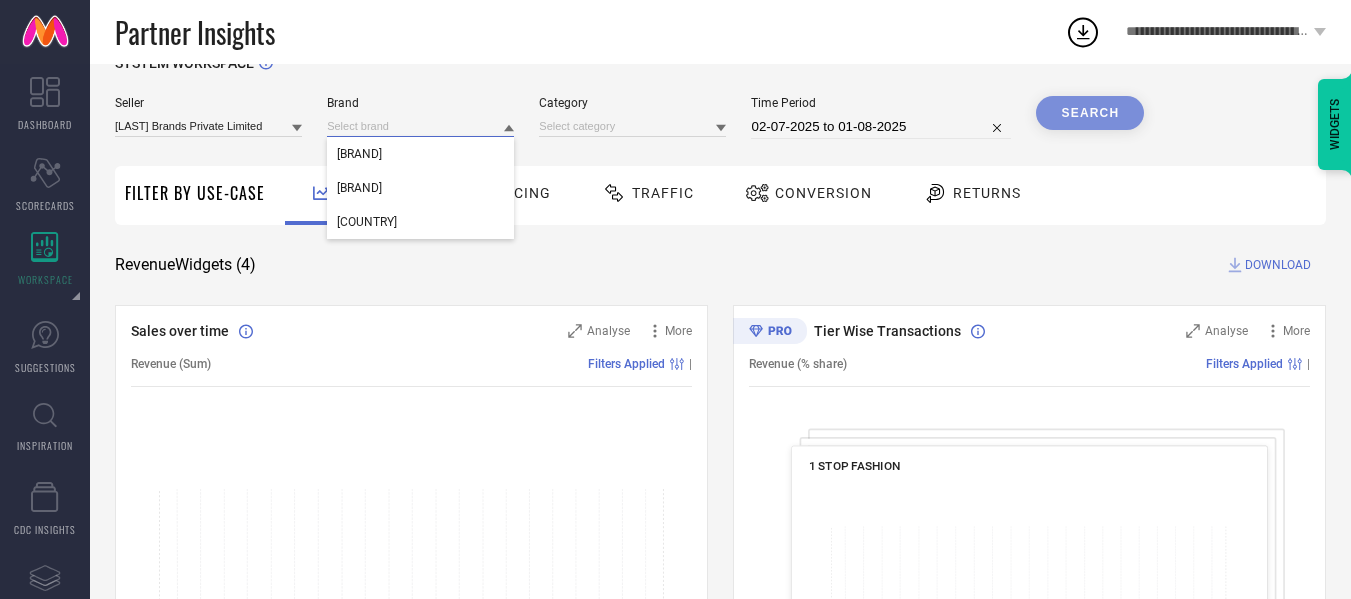 click at bounding box center (420, 126) 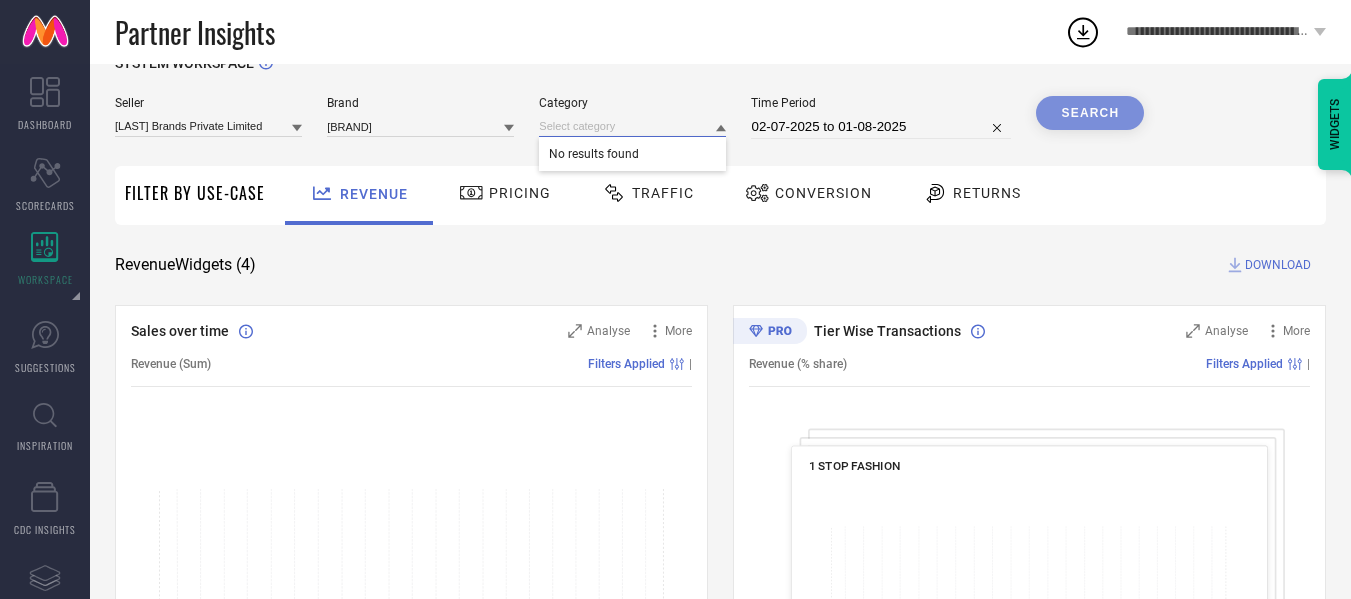 click at bounding box center (632, 126) 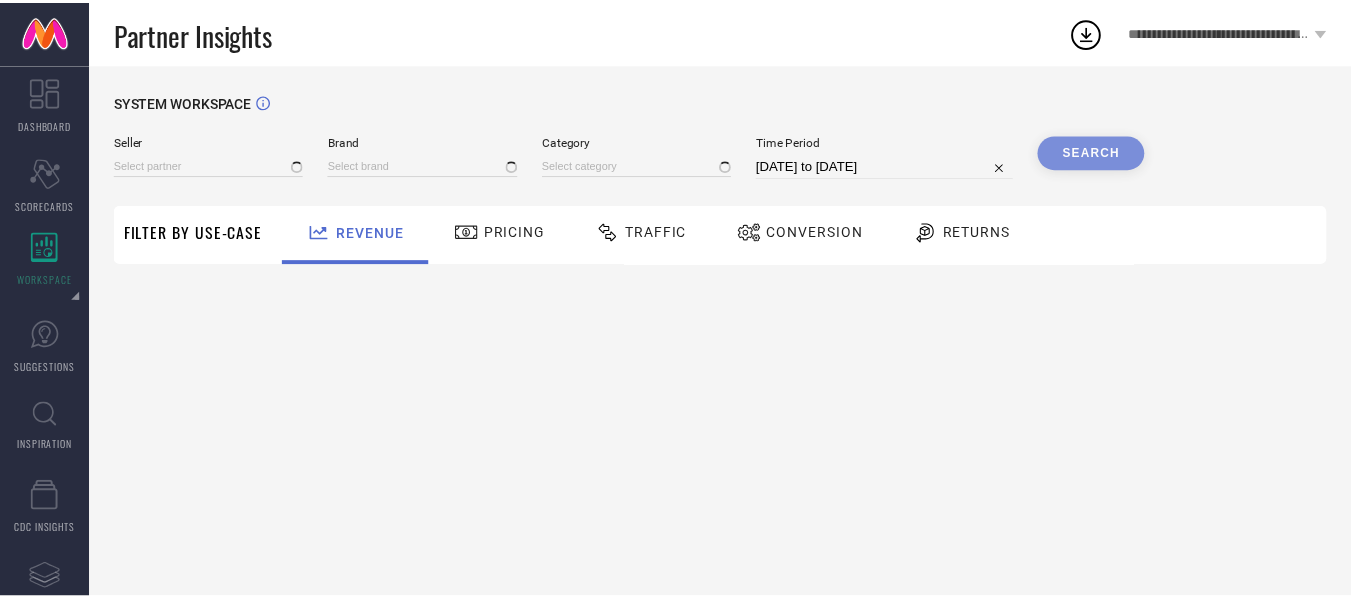 scroll, scrollTop: 0, scrollLeft: 0, axis: both 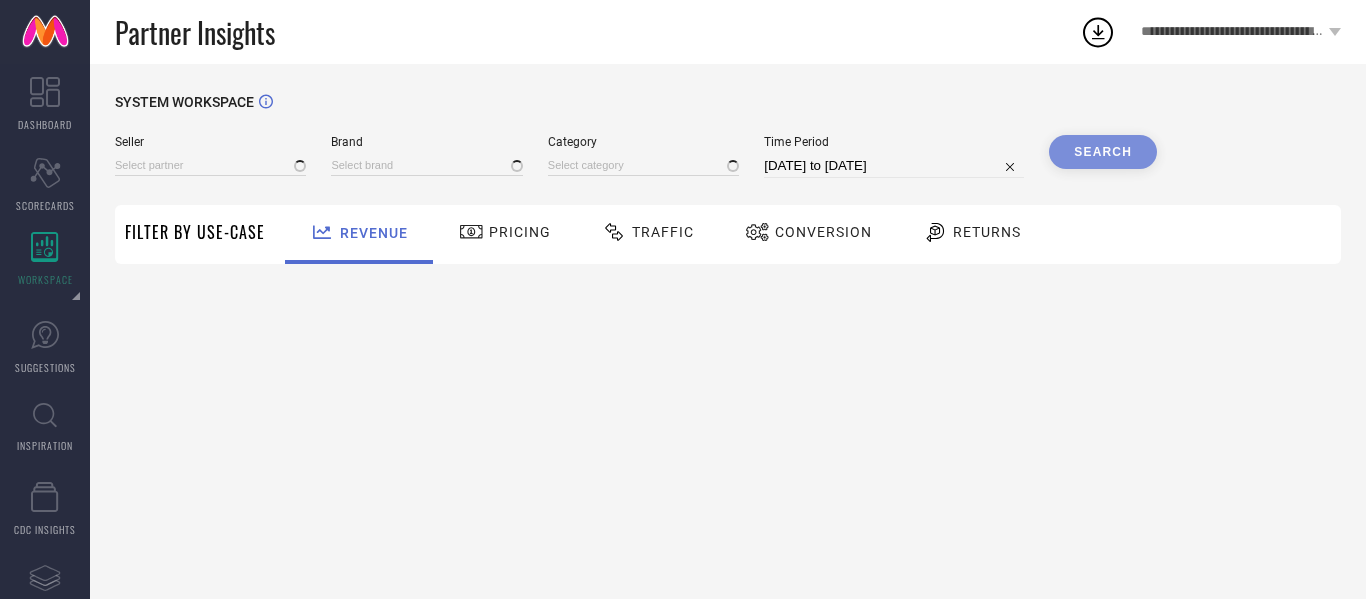 type on "All" 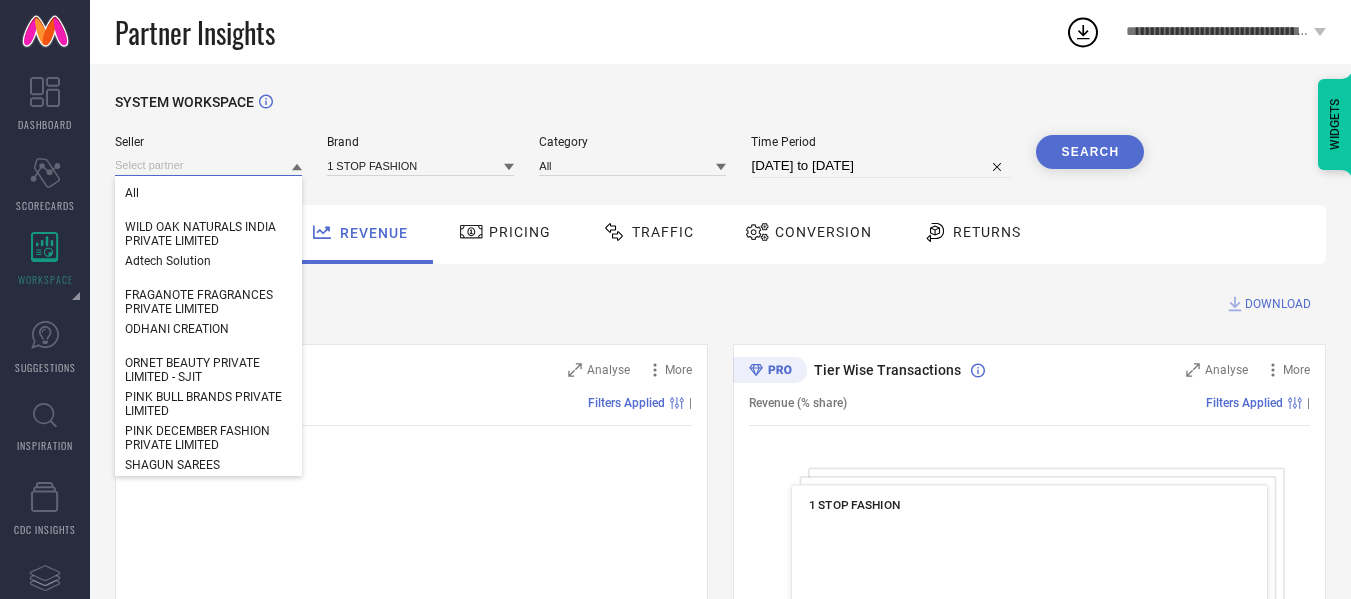 click at bounding box center (208, 165) 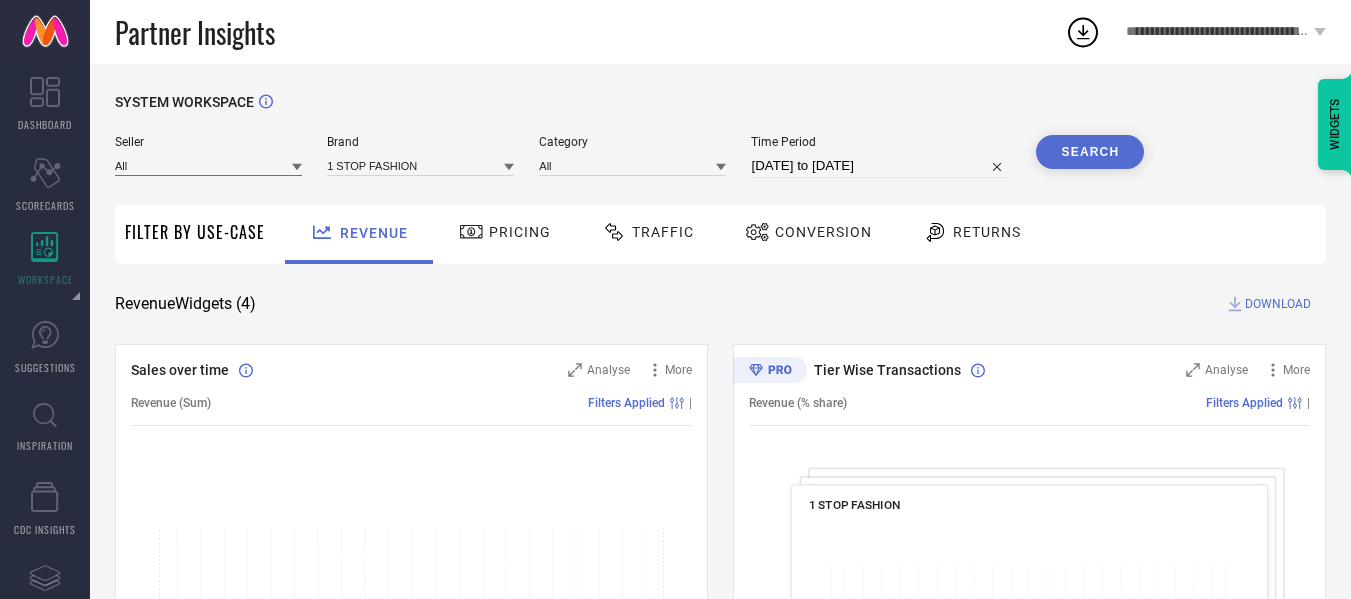 click at bounding box center (208, 165) 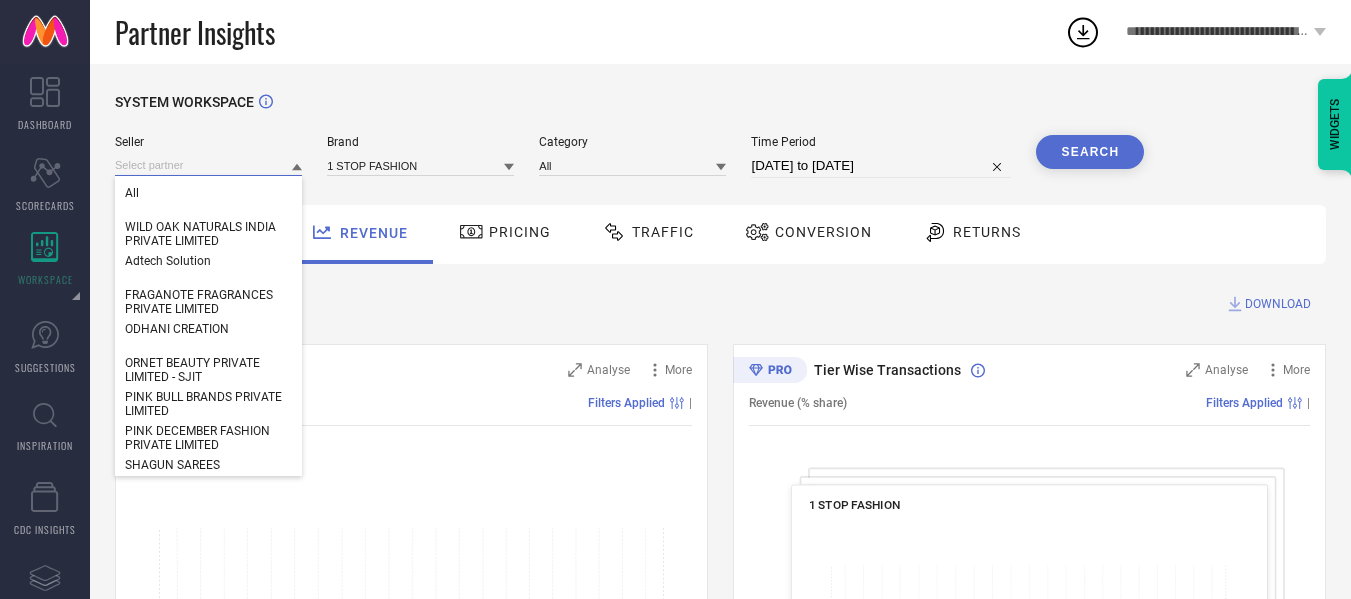 paste on "Merlin Brands Private Limited" 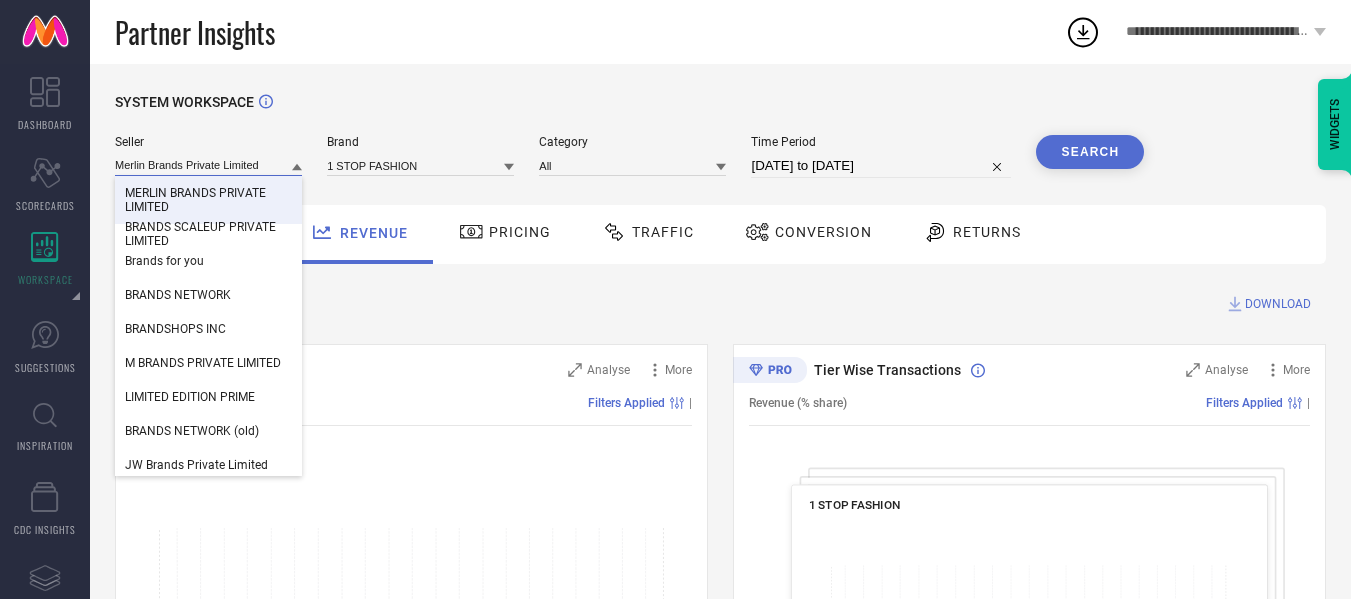 type on "Merlin Brands Private Limited" 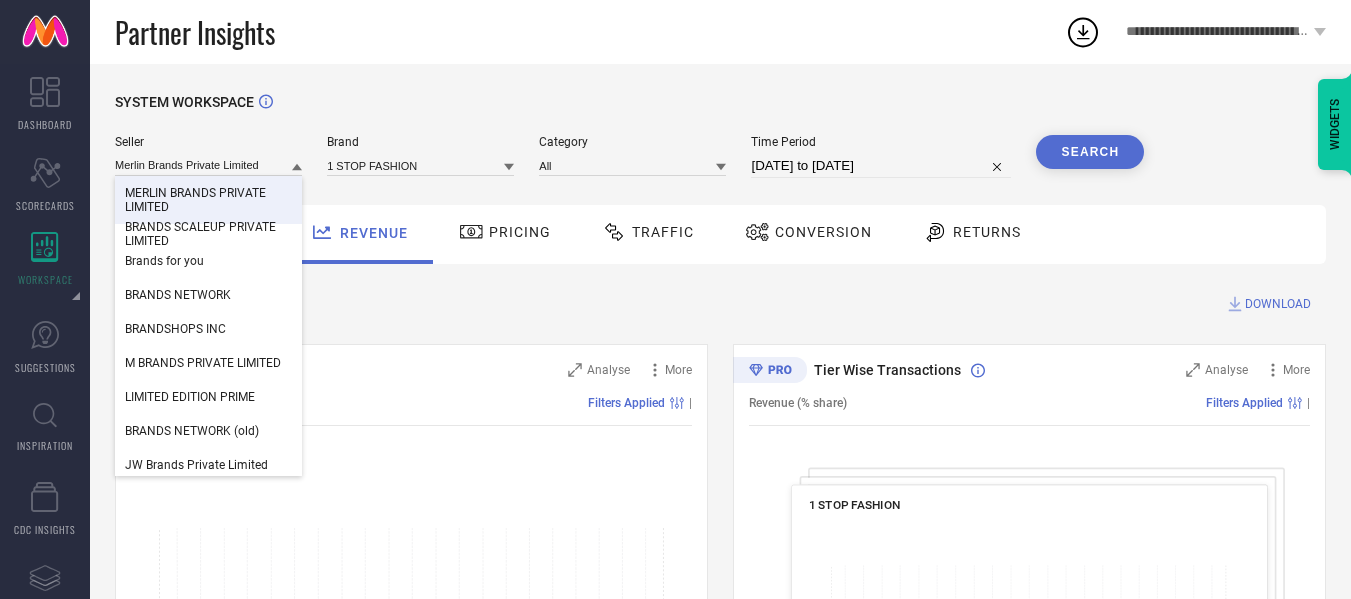 click on "MERLIN BRANDS PRIVATE LIMITED" at bounding box center [208, 200] 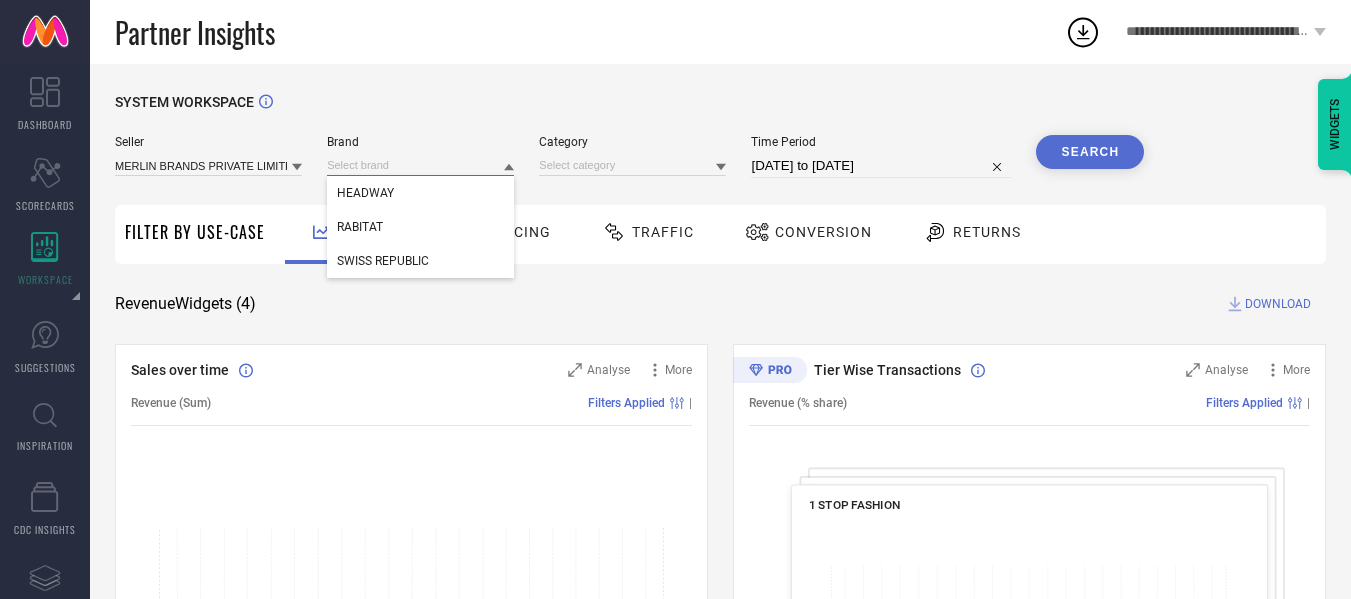 click at bounding box center (420, 165) 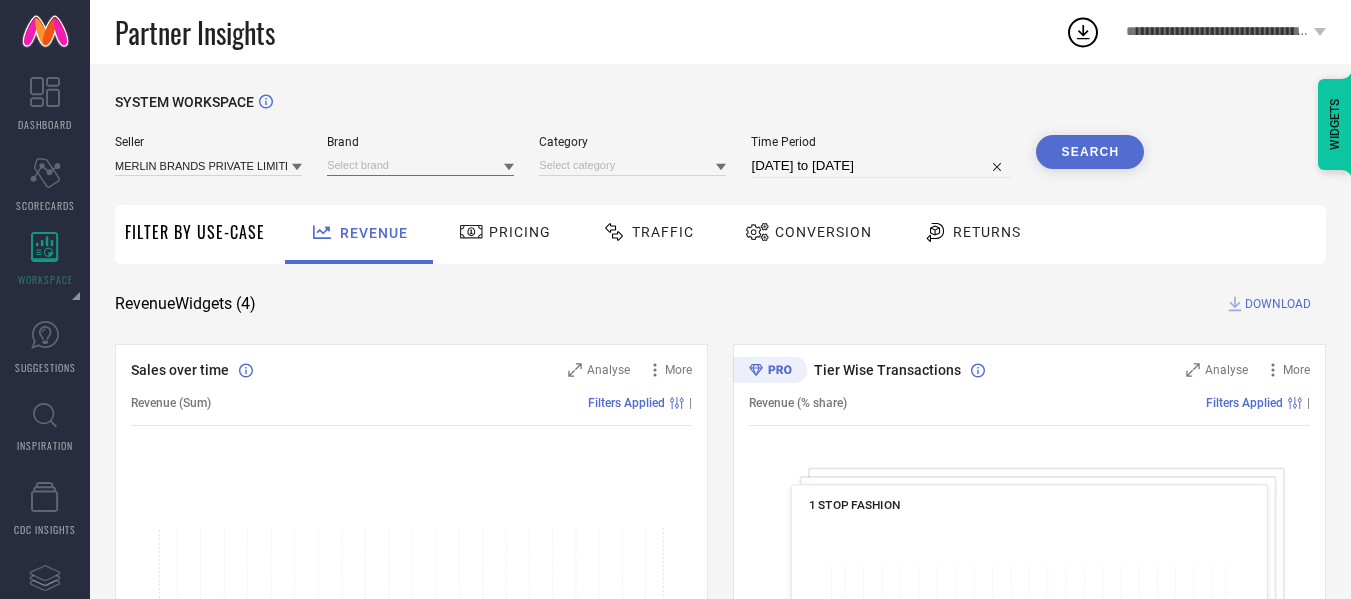 click at bounding box center [420, 165] 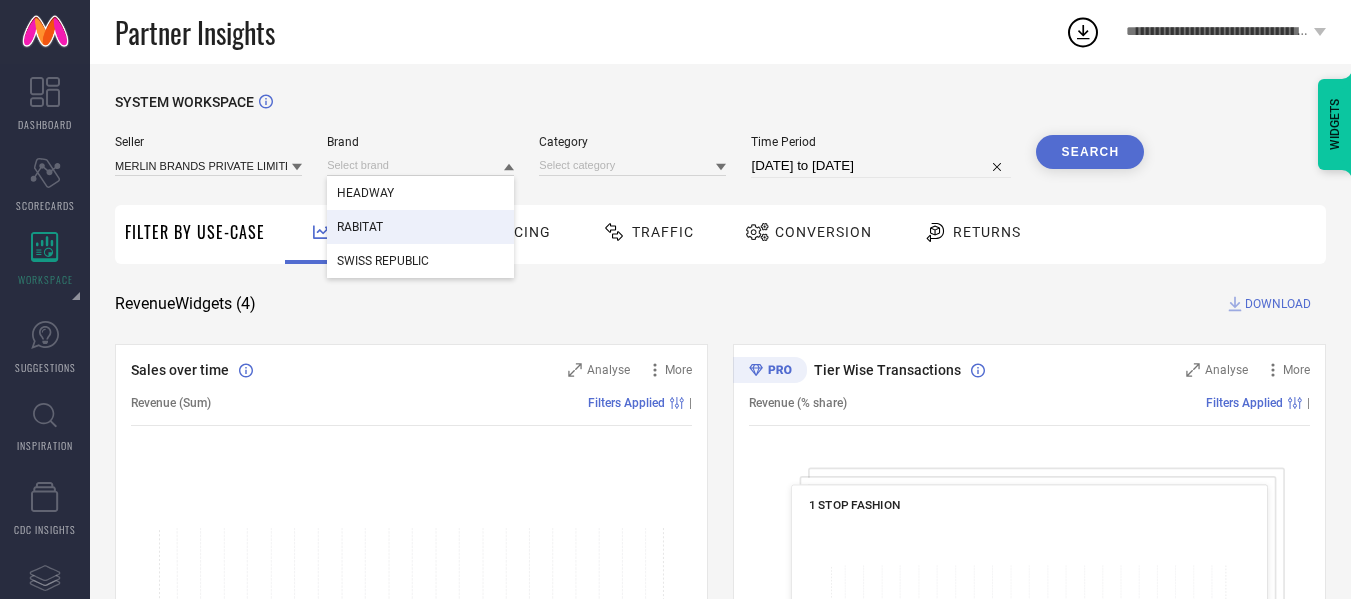 click on "RABITAT" at bounding box center (420, 227) 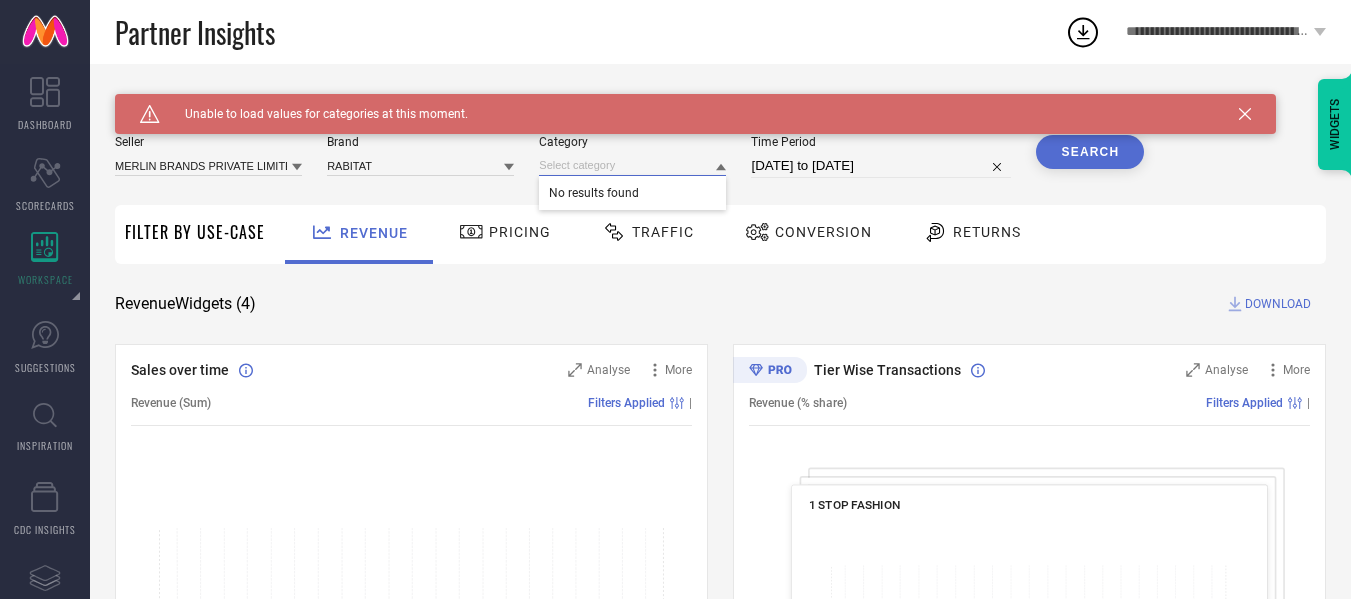 click at bounding box center (632, 165) 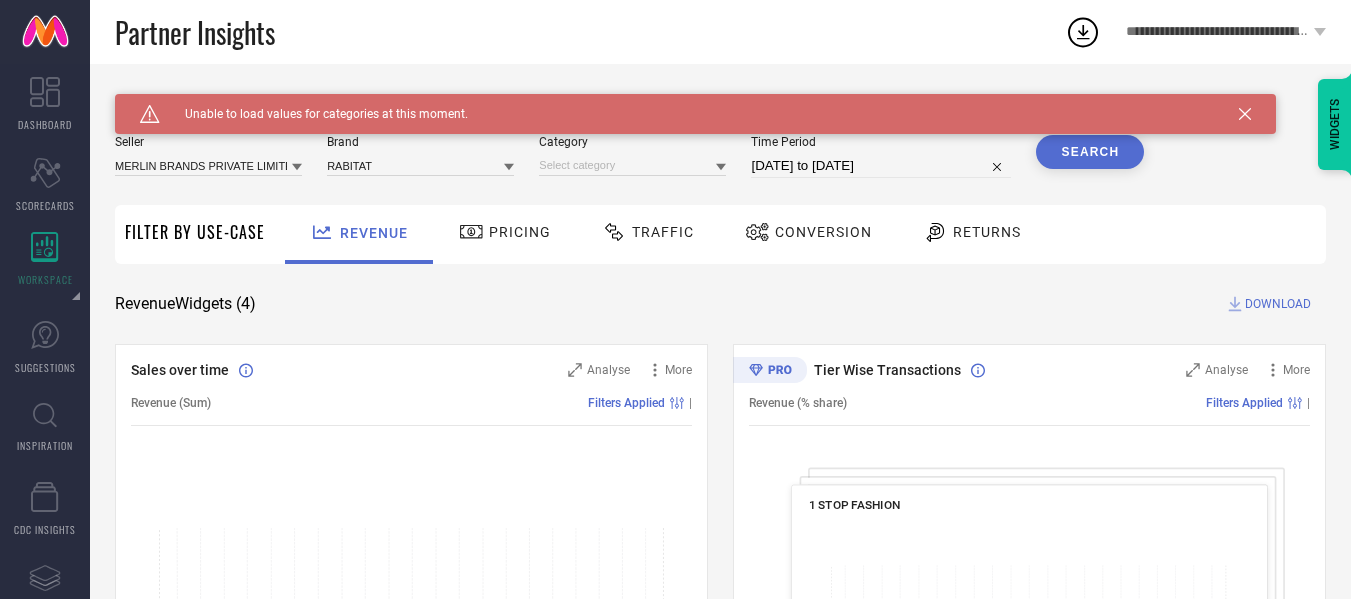 click on "Search" at bounding box center [1090, 152] 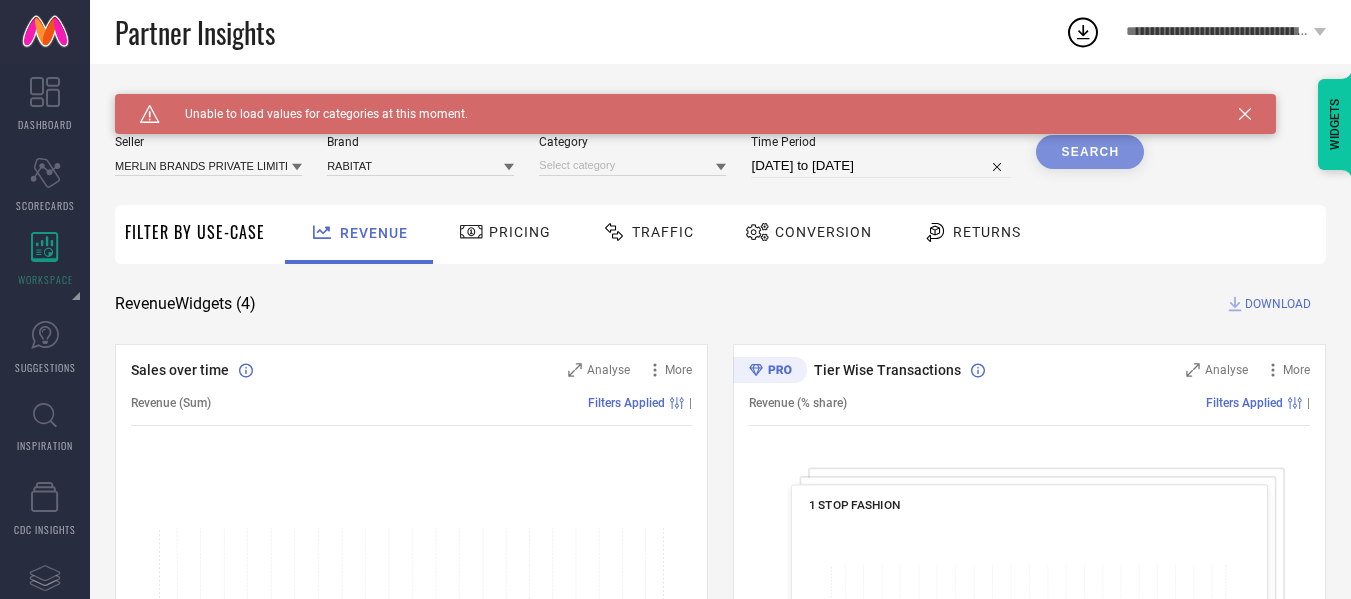 click on "Search" at bounding box center (1090, 152) 